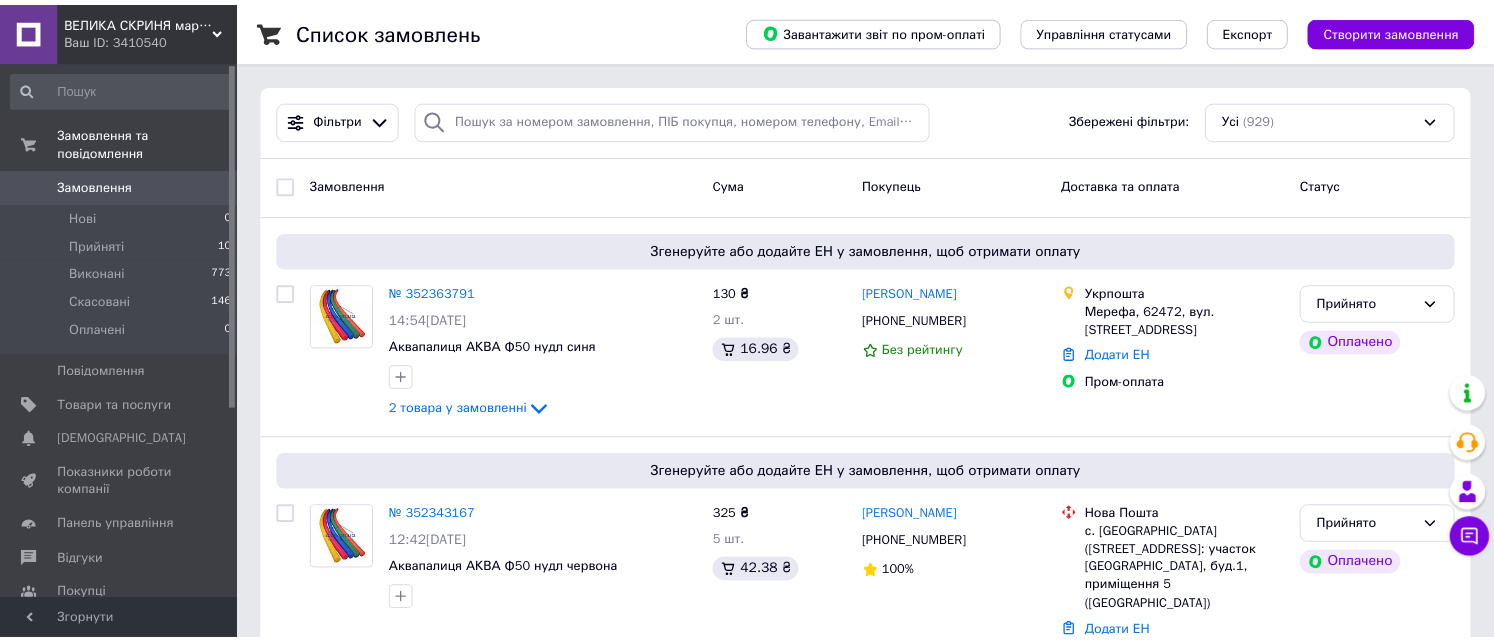 scroll, scrollTop: 0, scrollLeft: 0, axis: both 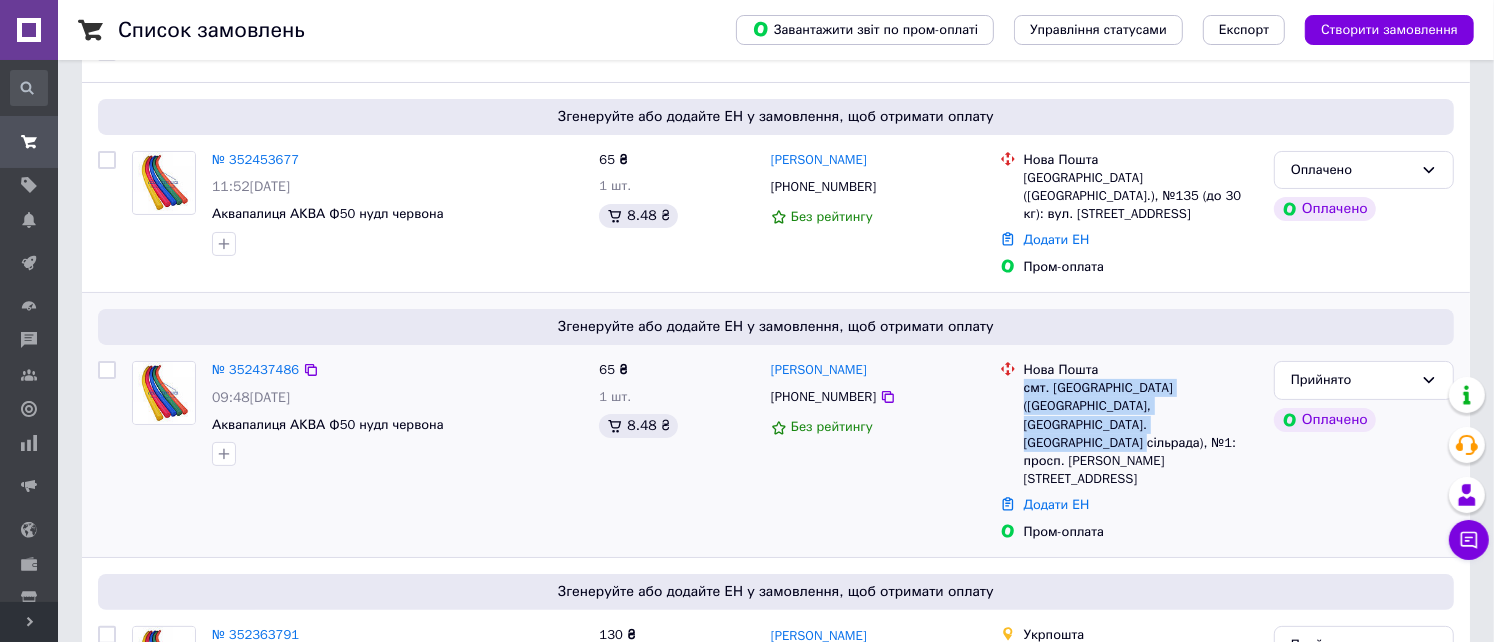 drag, startPoint x: 1026, startPoint y: 371, endPoint x: 1079, endPoint y: 405, distance: 62.968246 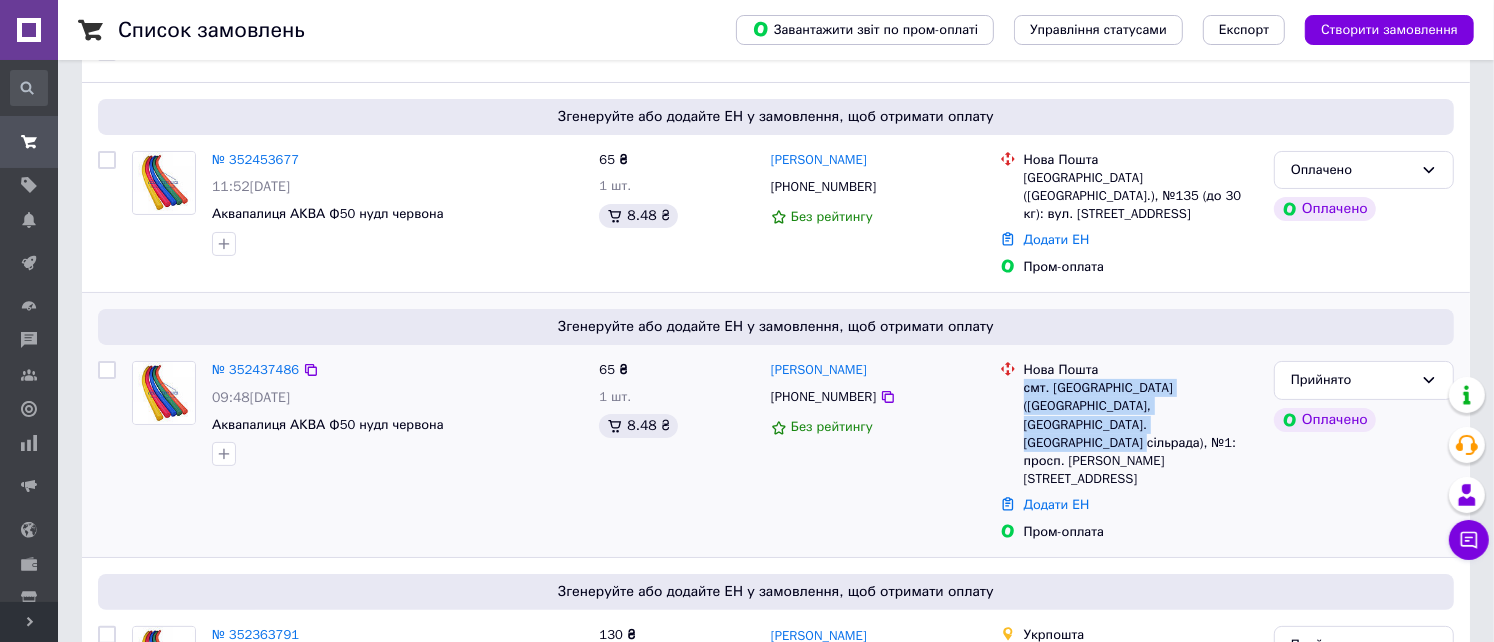 copy on "смт. Петриківка (Дніпропетровська обл., Дніпровський р-н. Петриківська сільрада)" 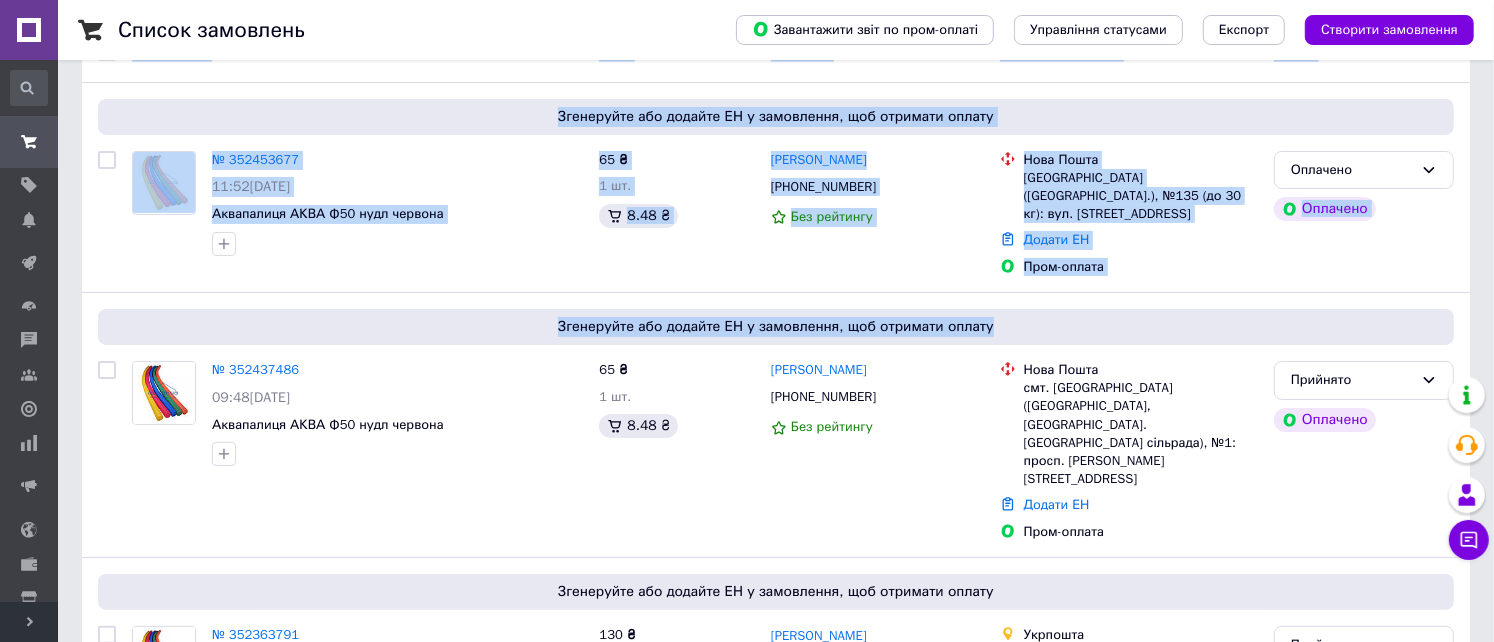 scroll, scrollTop: 0, scrollLeft: 0, axis: both 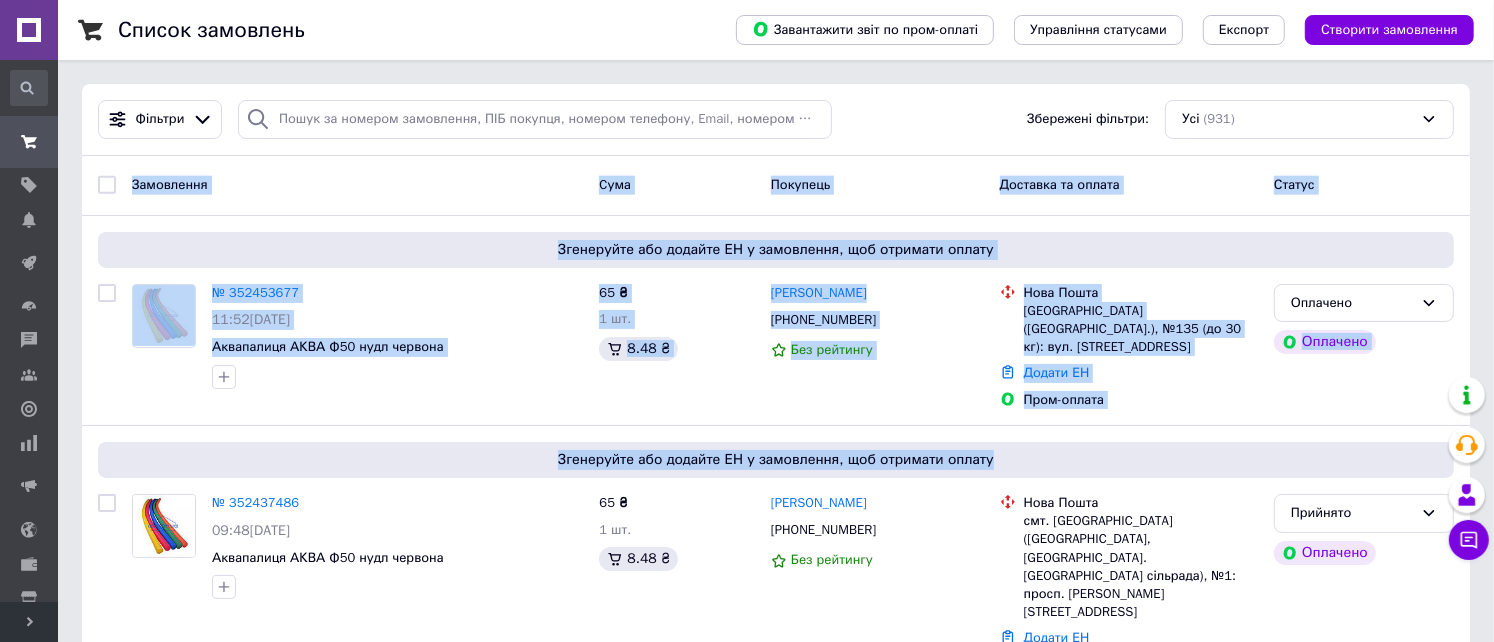 drag, startPoint x: 1220, startPoint y: -43, endPoint x: 1213, endPoint y: -155, distance: 112.21854 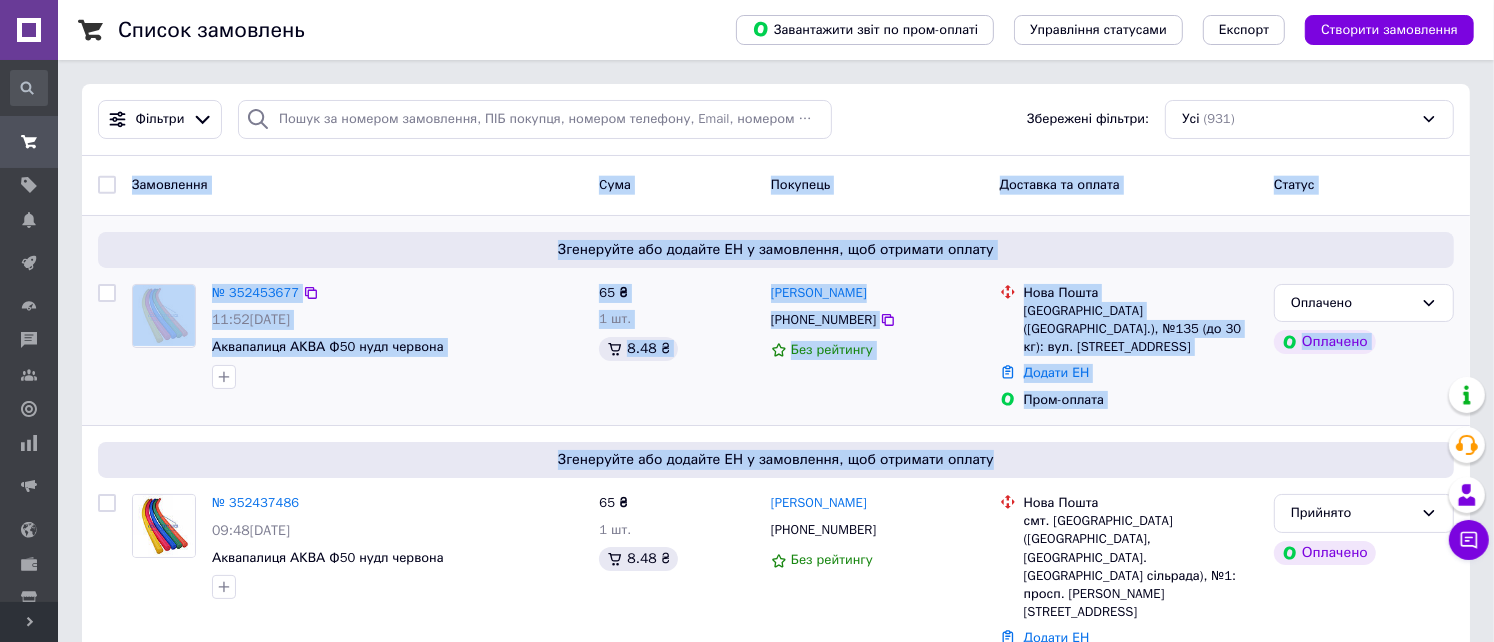 click on "Пром-оплата" at bounding box center (1141, 400) 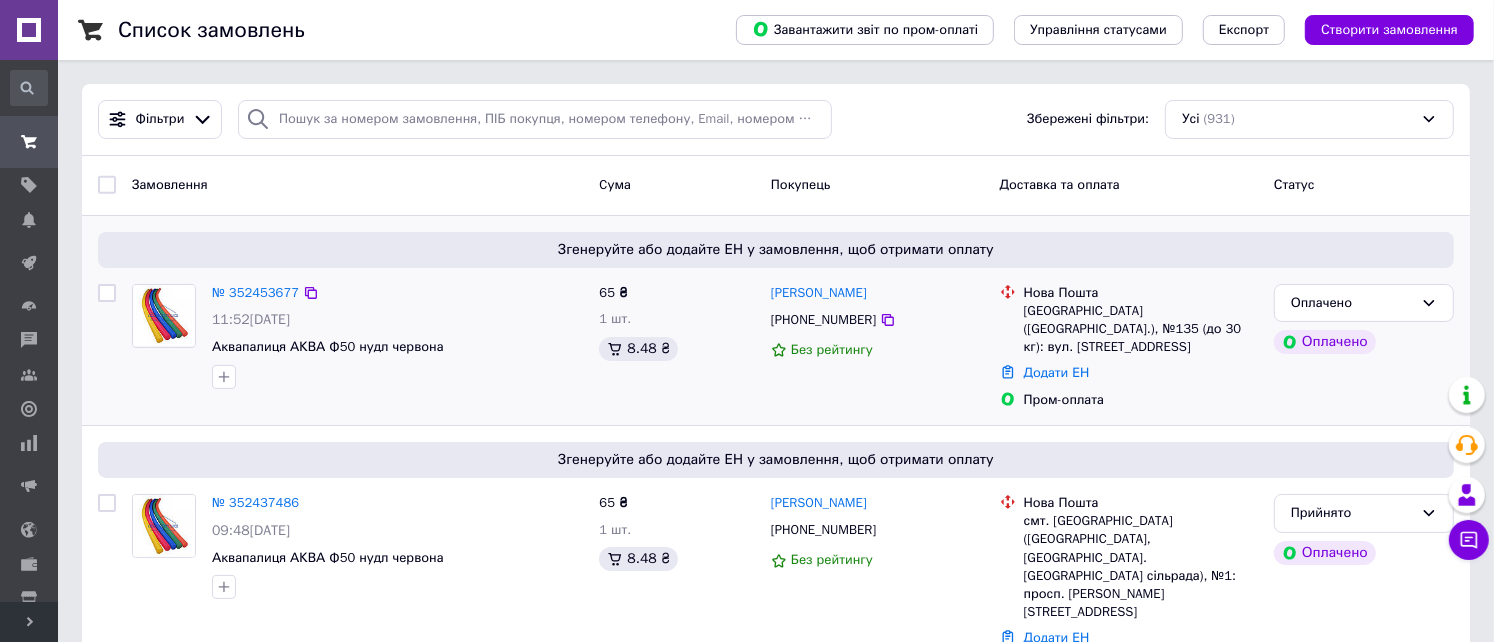 click on "Київ (Київська обл.), №135 (до 30 кг): вул. Гарматна, 26/2" at bounding box center [1141, 329] 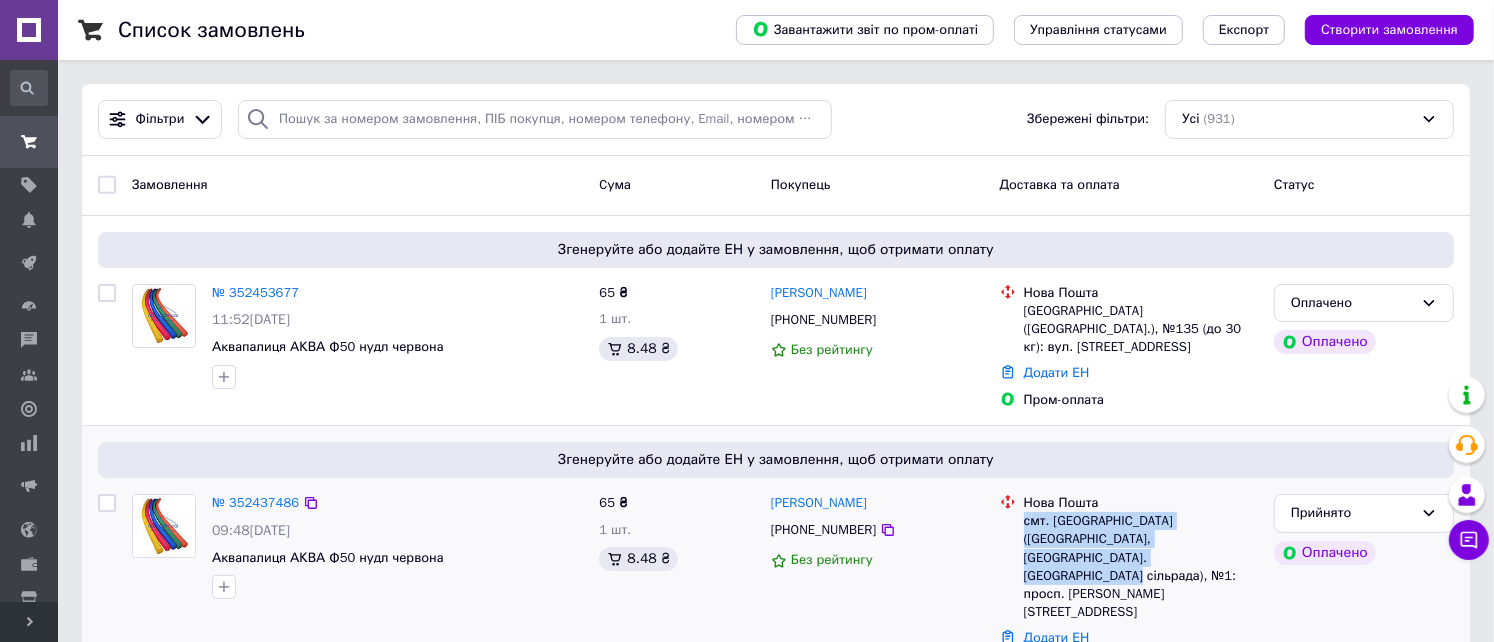 drag, startPoint x: 1025, startPoint y: 504, endPoint x: 1075, endPoint y: 537, distance: 59.908264 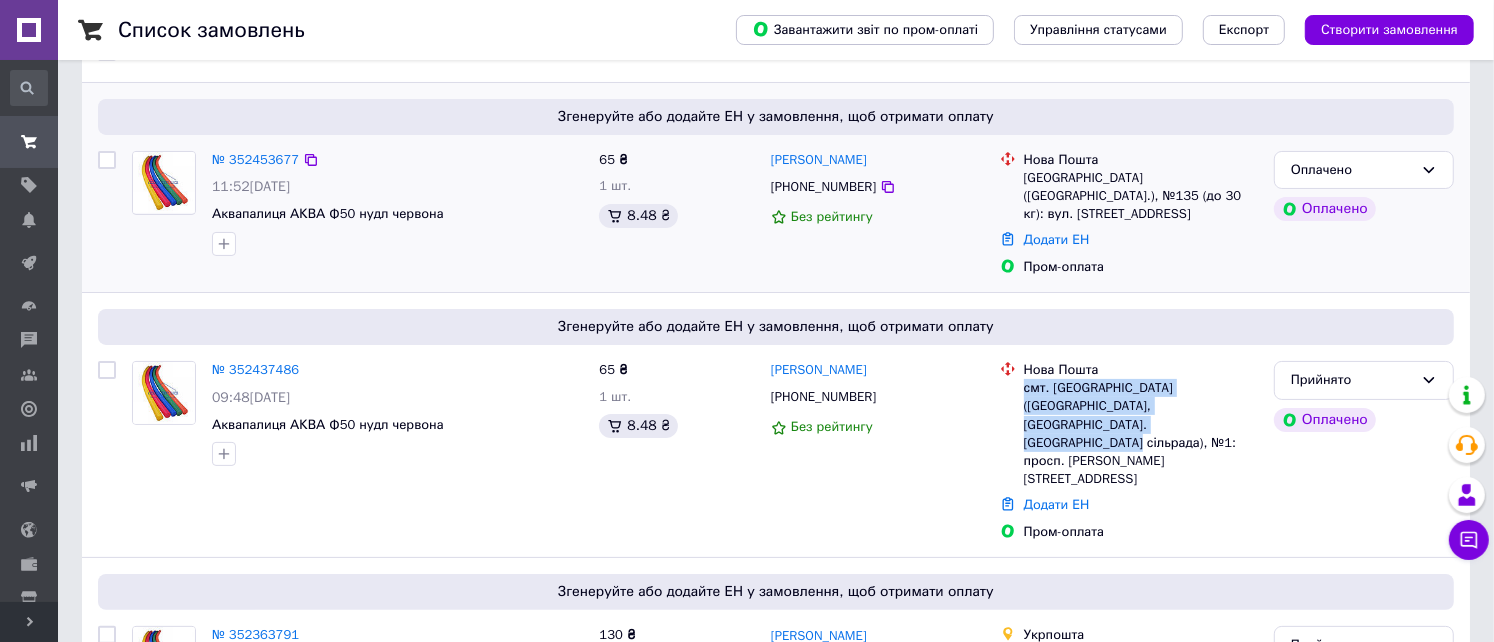 scroll, scrollTop: 0, scrollLeft: 0, axis: both 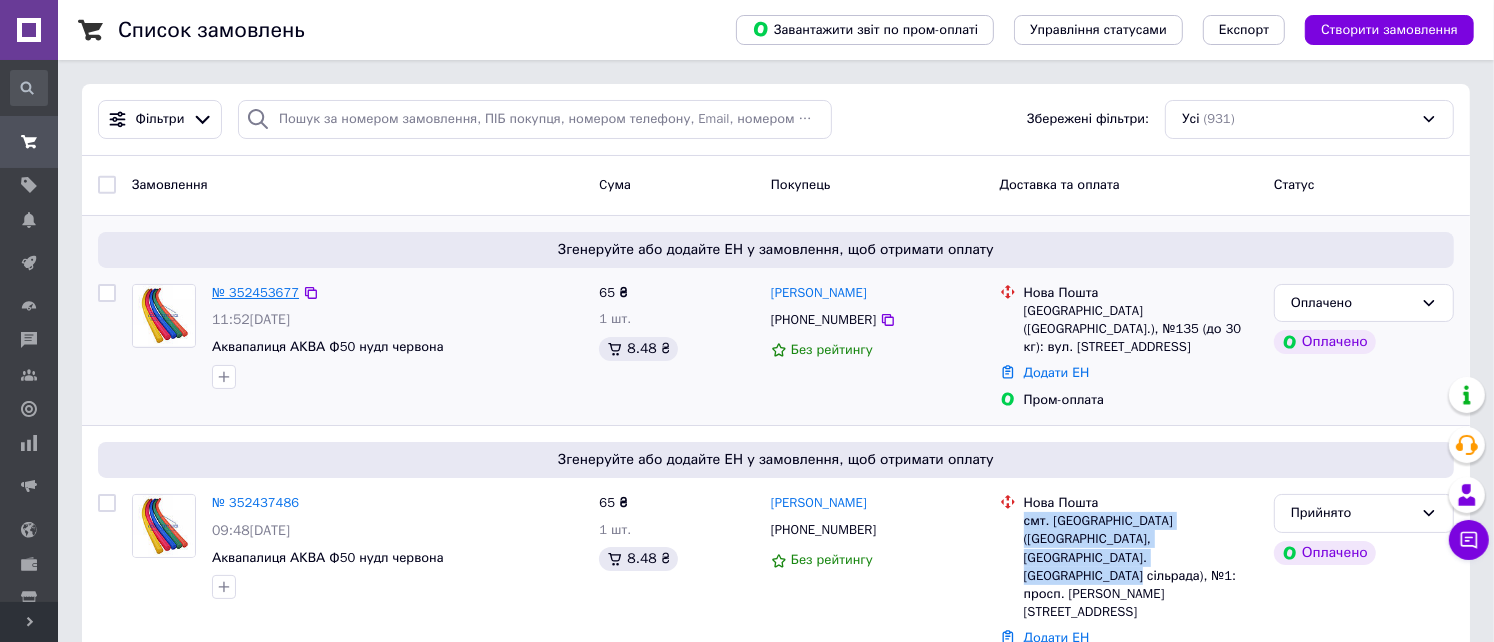 click on "№ 352453677" at bounding box center [255, 292] 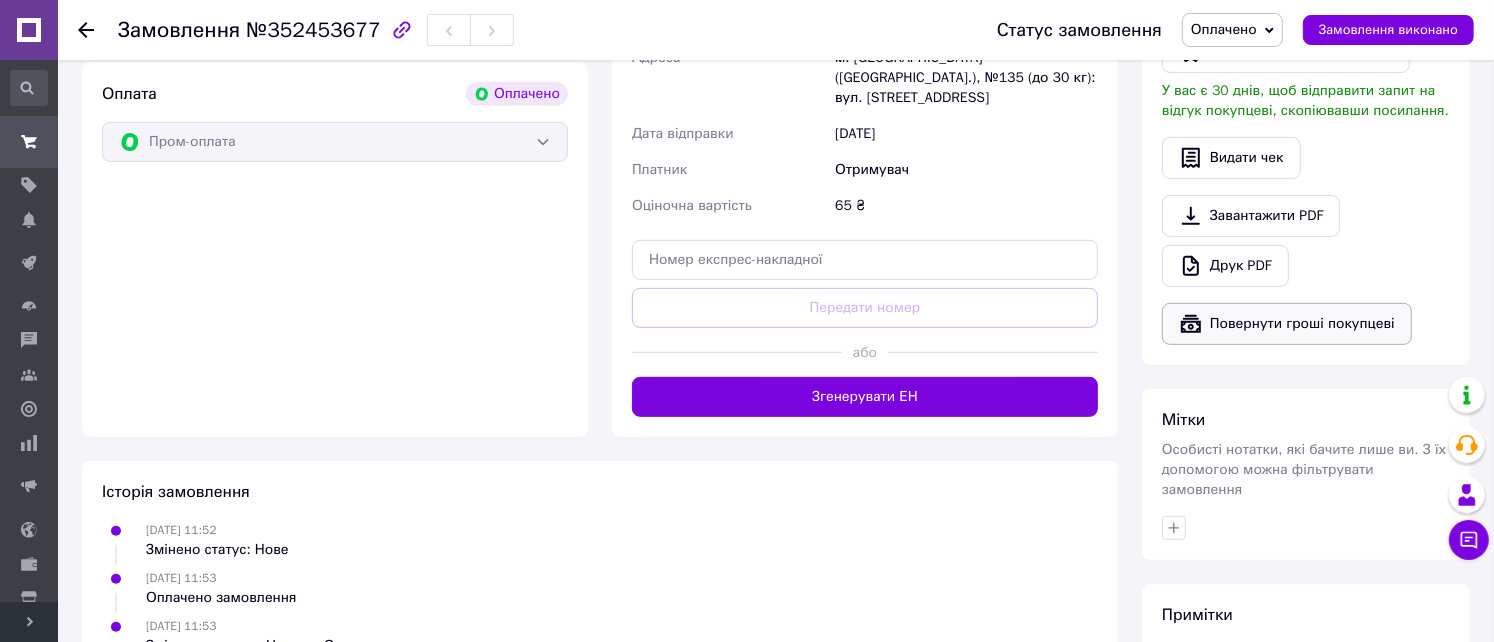 scroll, scrollTop: 875, scrollLeft: 0, axis: vertical 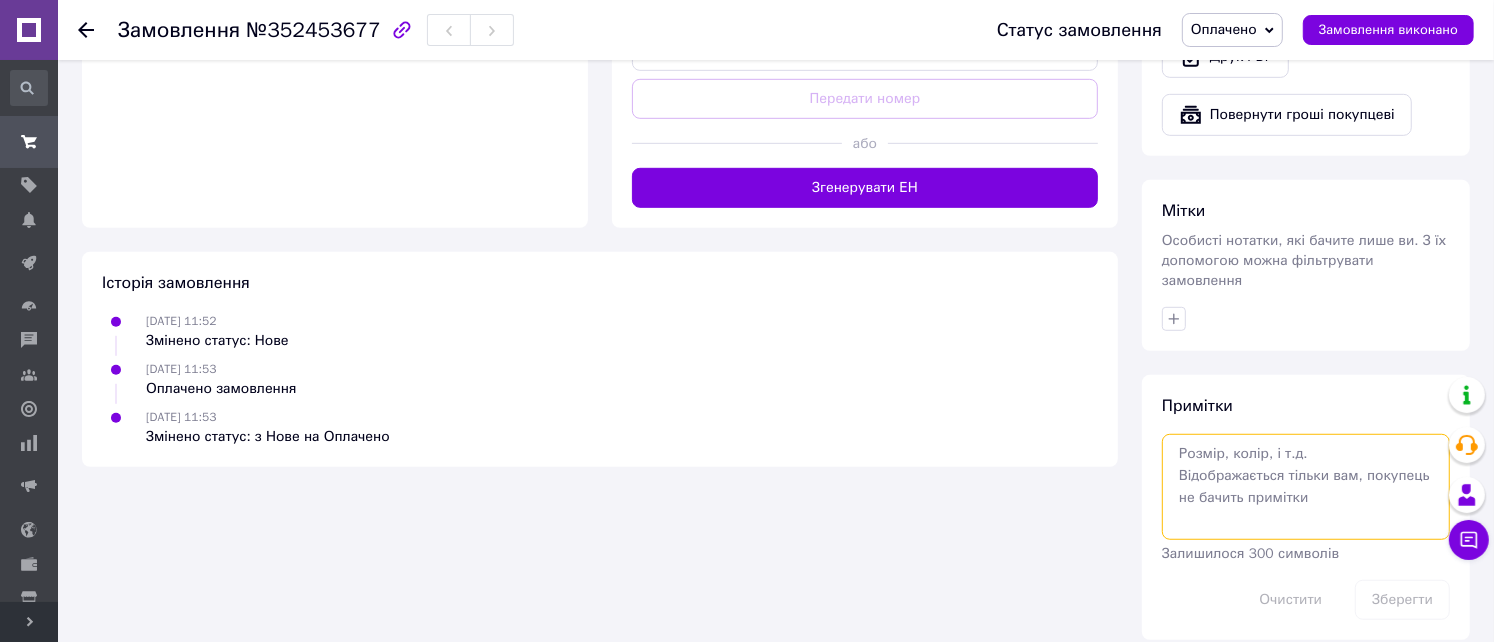 click at bounding box center (1306, 487) 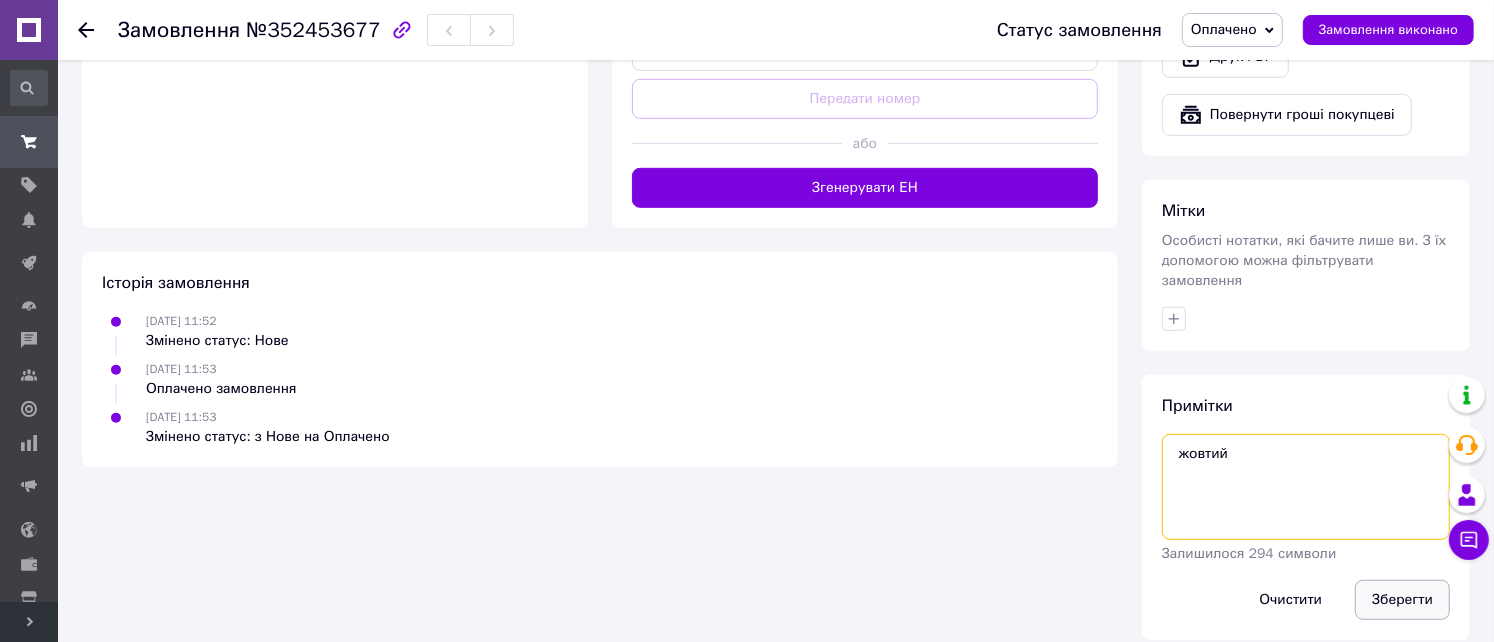 type on "жовтий" 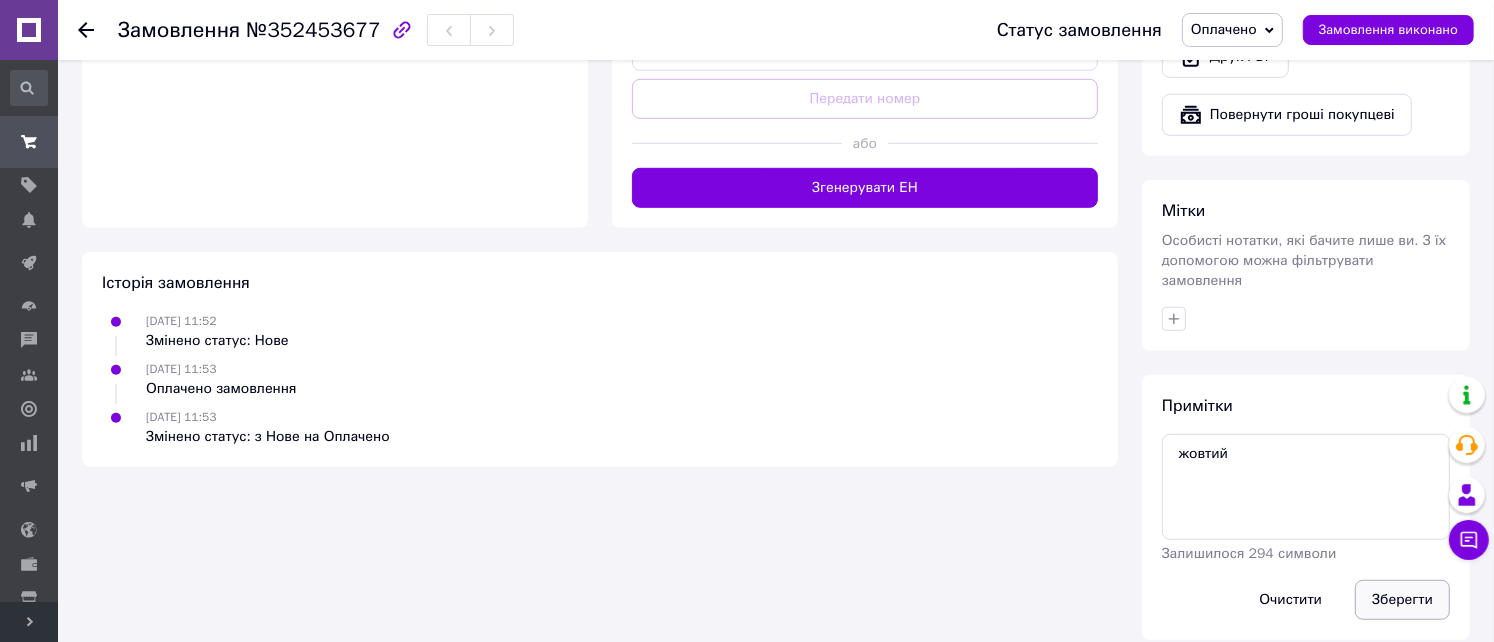 click on "Зберегти" at bounding box center [1402, 600] 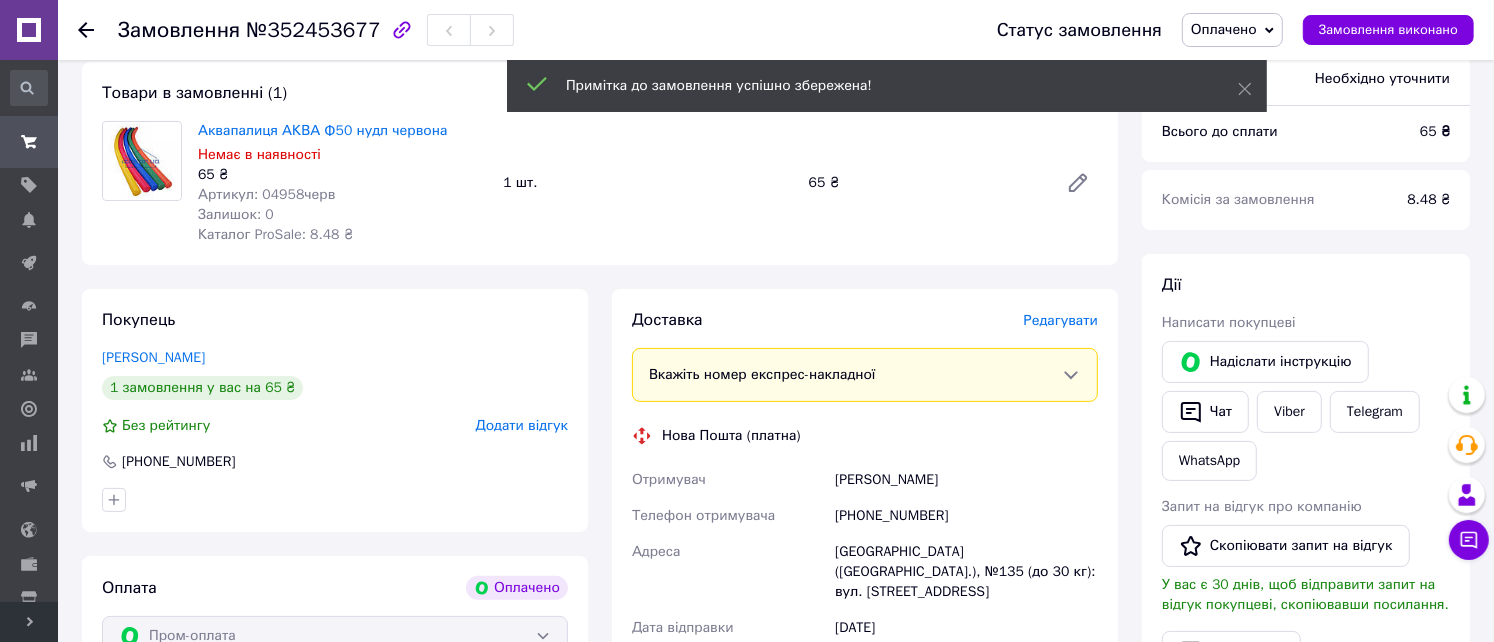scroll, scrollTop: 38, scrollLeft: 0, axis: vertical 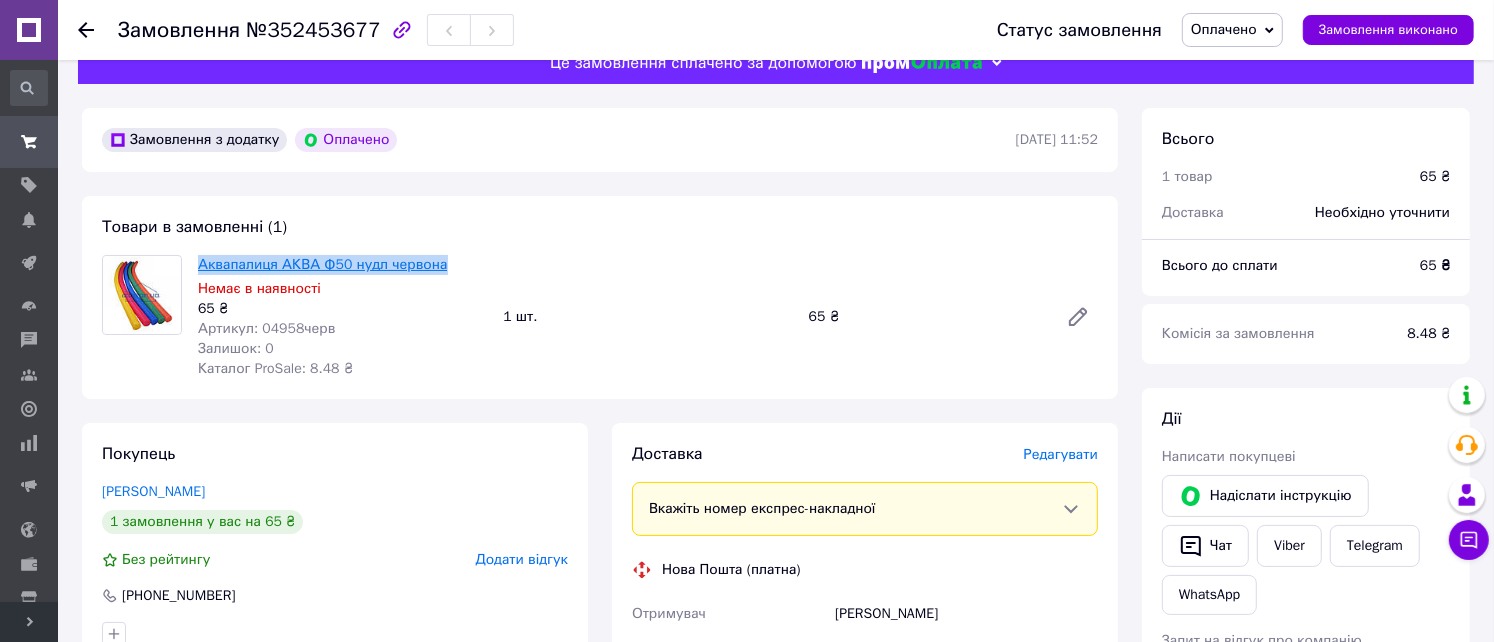 drag, startPoint x: 438, startPoint y: 267, endPoint x: 200, endPoint y: 267, distance: 238 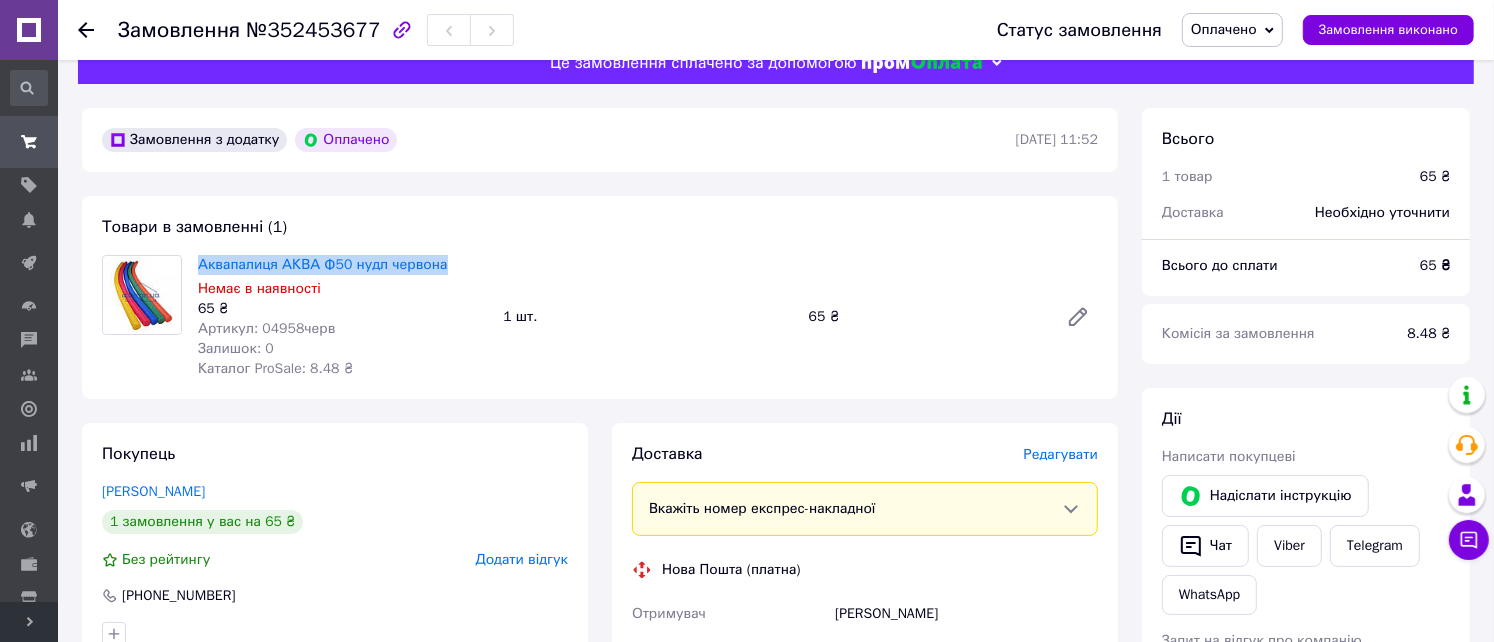 copy on "Аквапалиця АКВА Ф50 нудл червона" 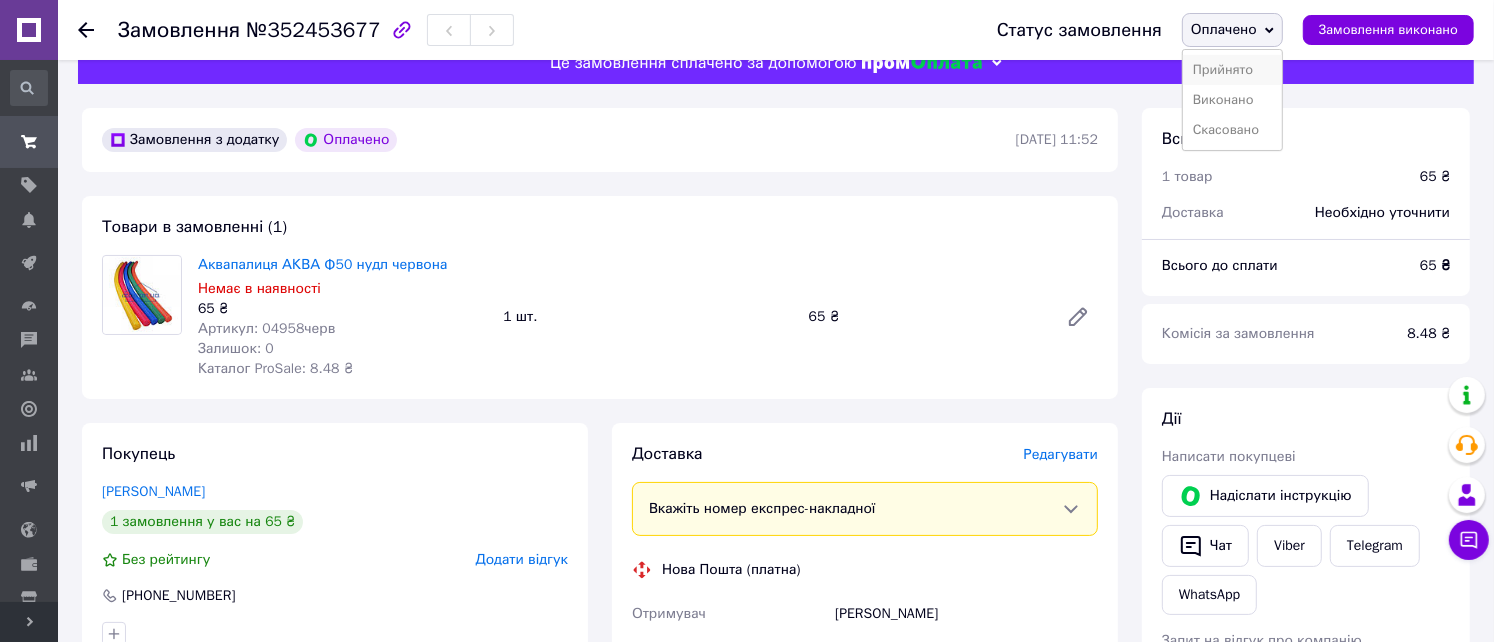 click on "Прийнято" at bounding box center (1232, 70) 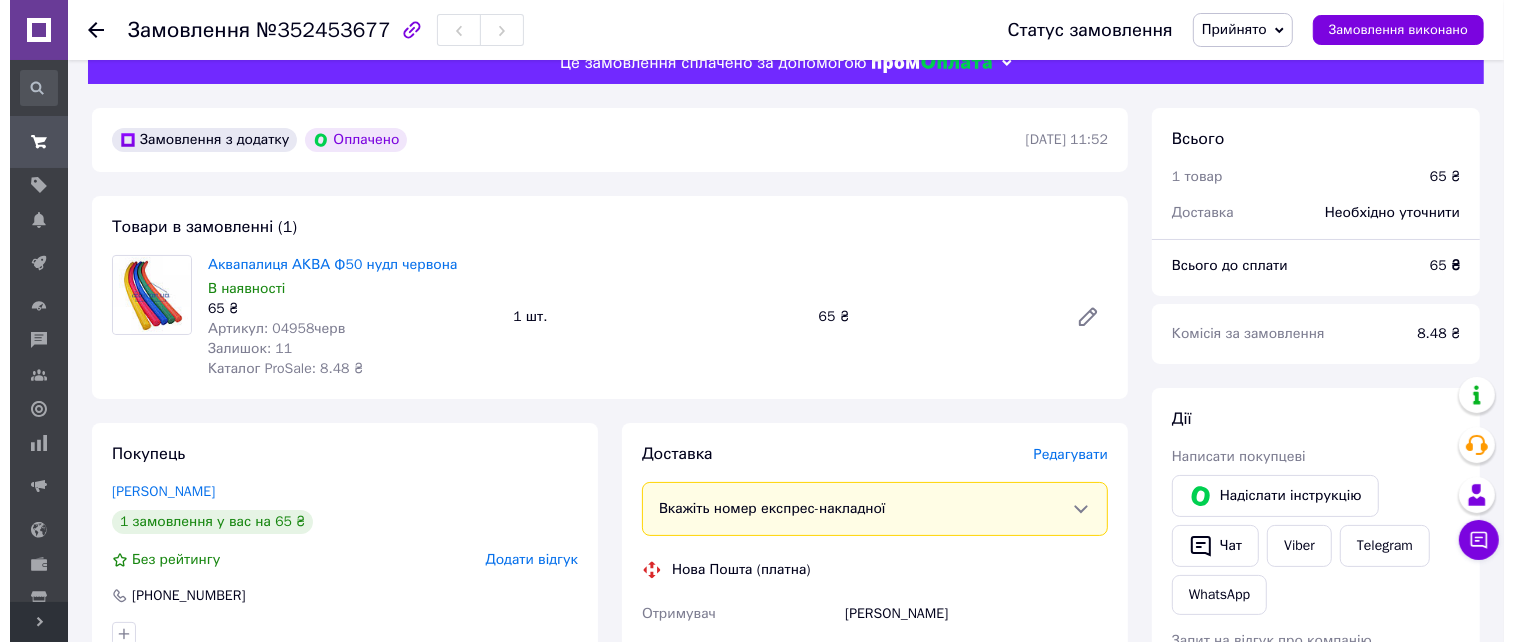 scroll, scrollTop: 305, scrollLeft: 0, axis: vertical 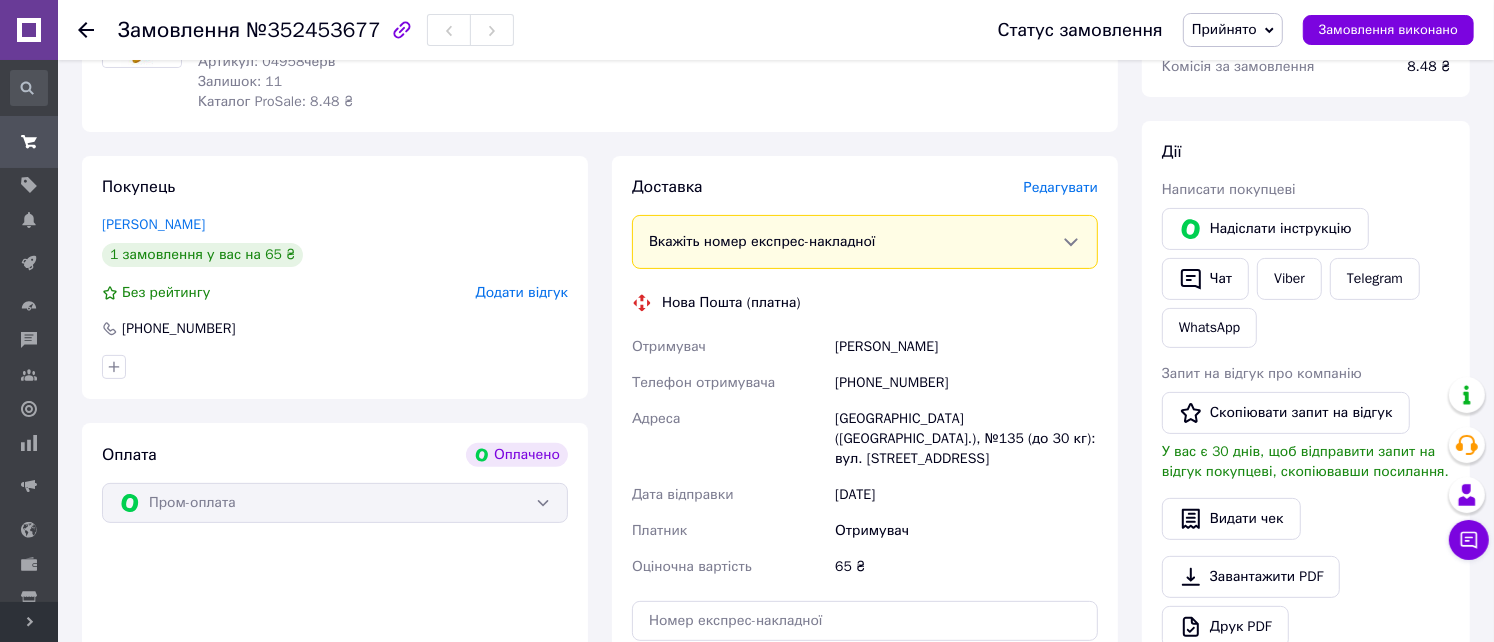 click on "Редагувати" at bounding box center (1061, 187) 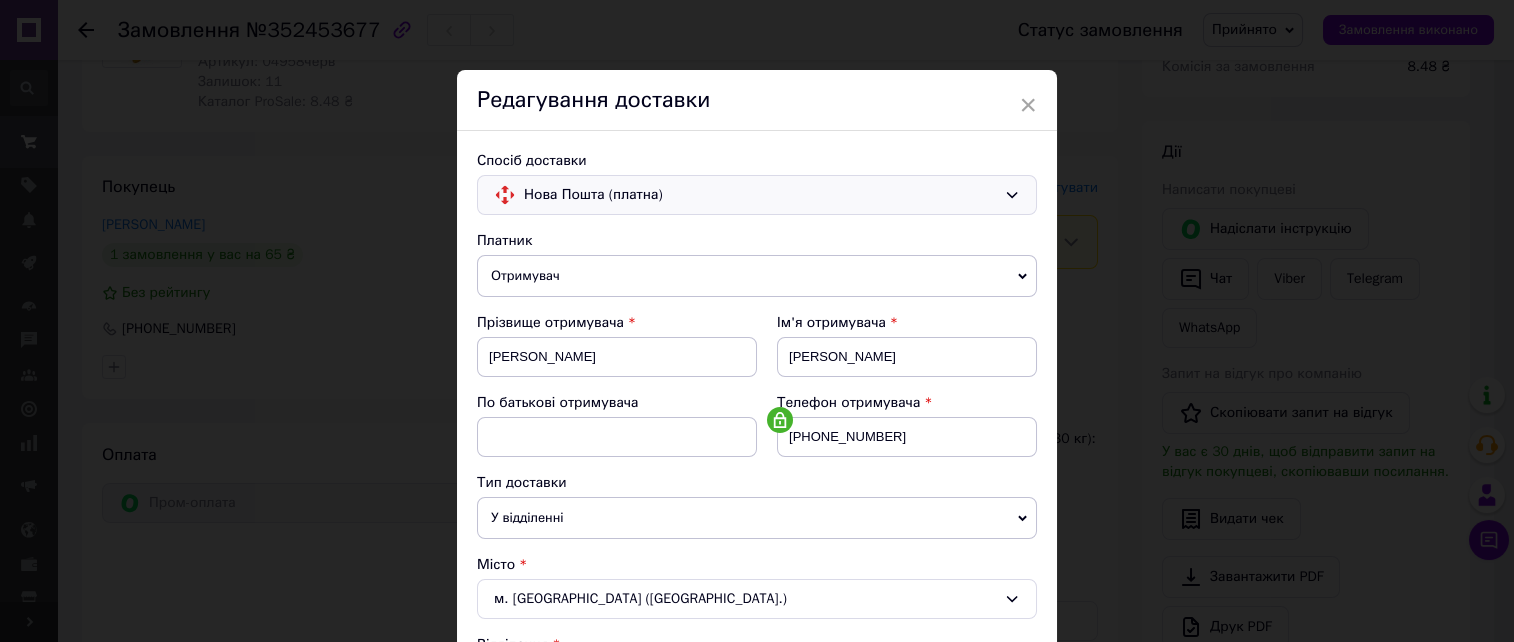 click 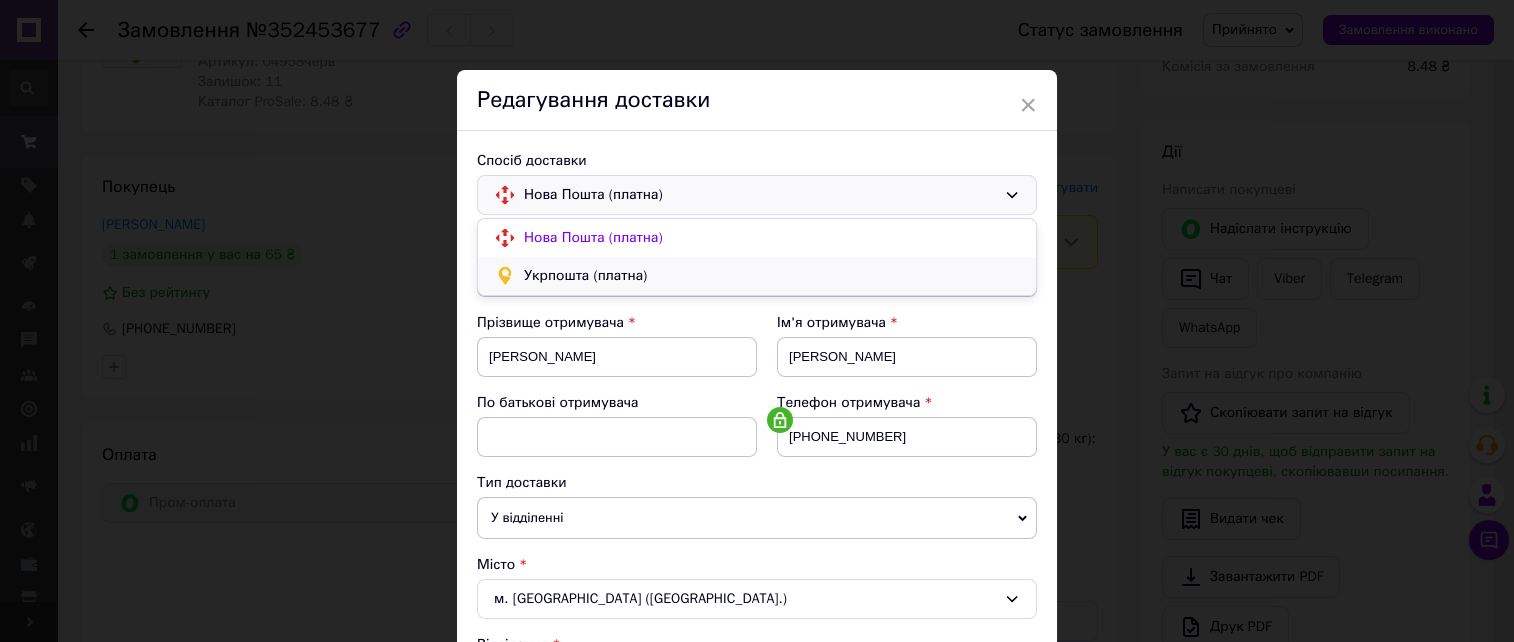 click on "Укрпошта (платна)" at bounding box center (772, 276) 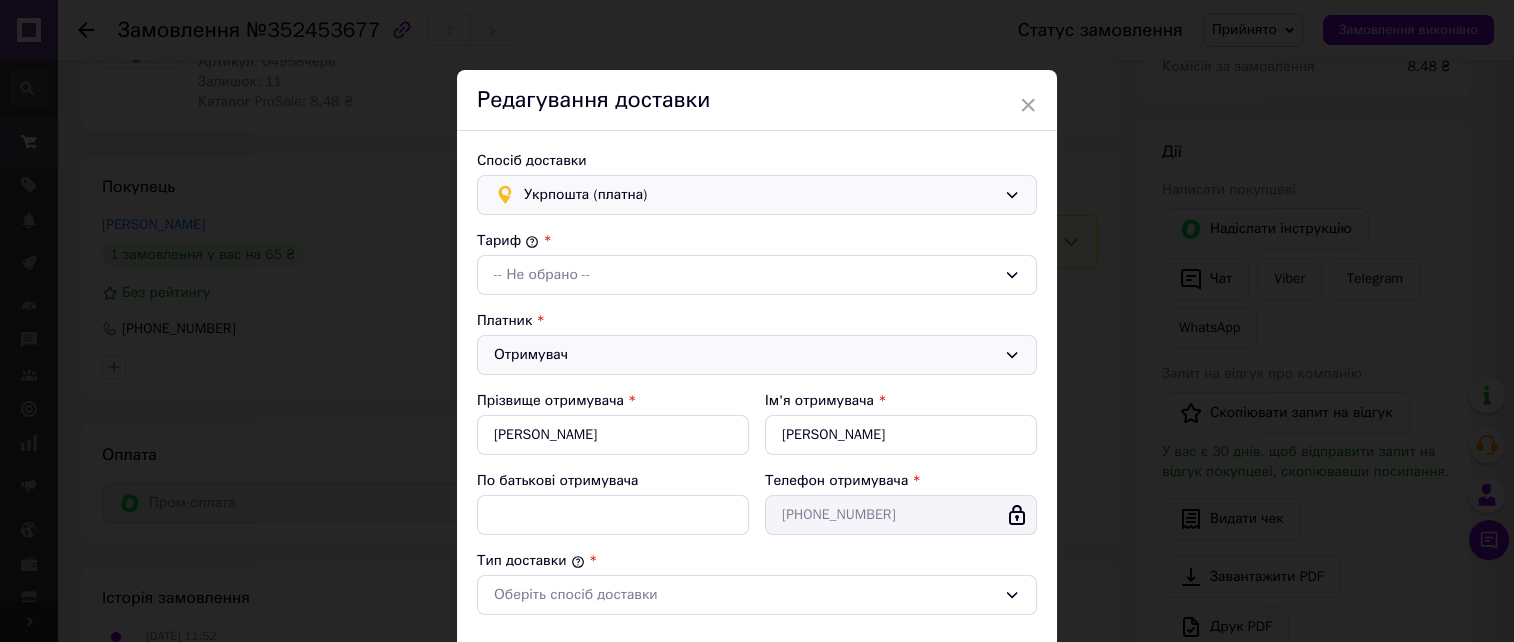 type on "65" 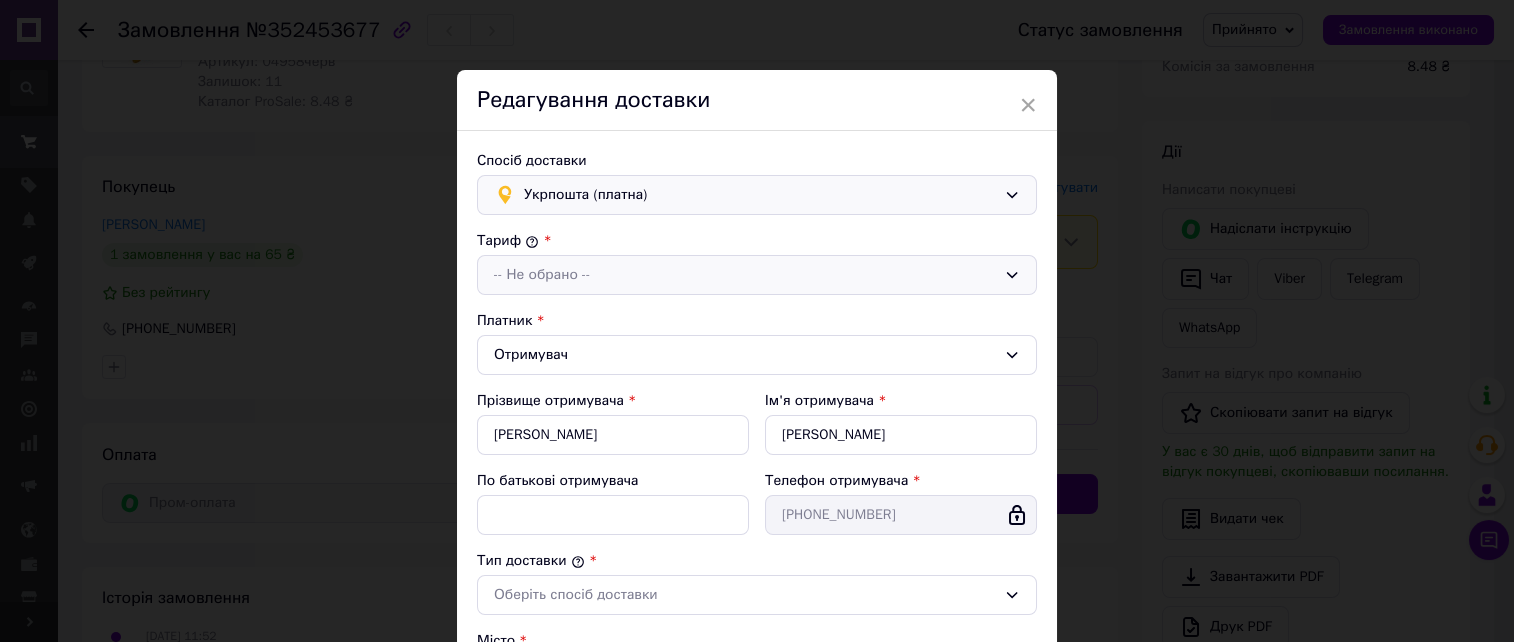 click on "-- Не обрано --" at bounding box center (745, 275) 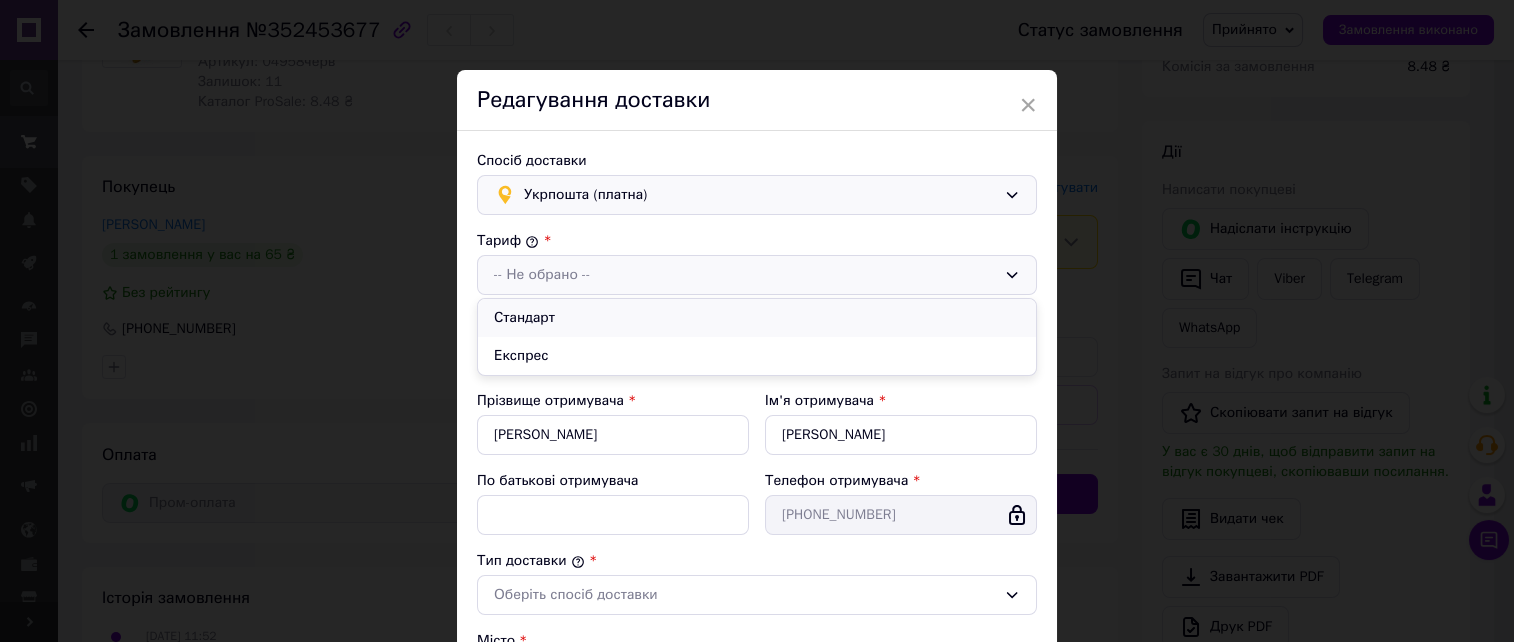 click on "Стандарт" at bounding box center (757, 318) 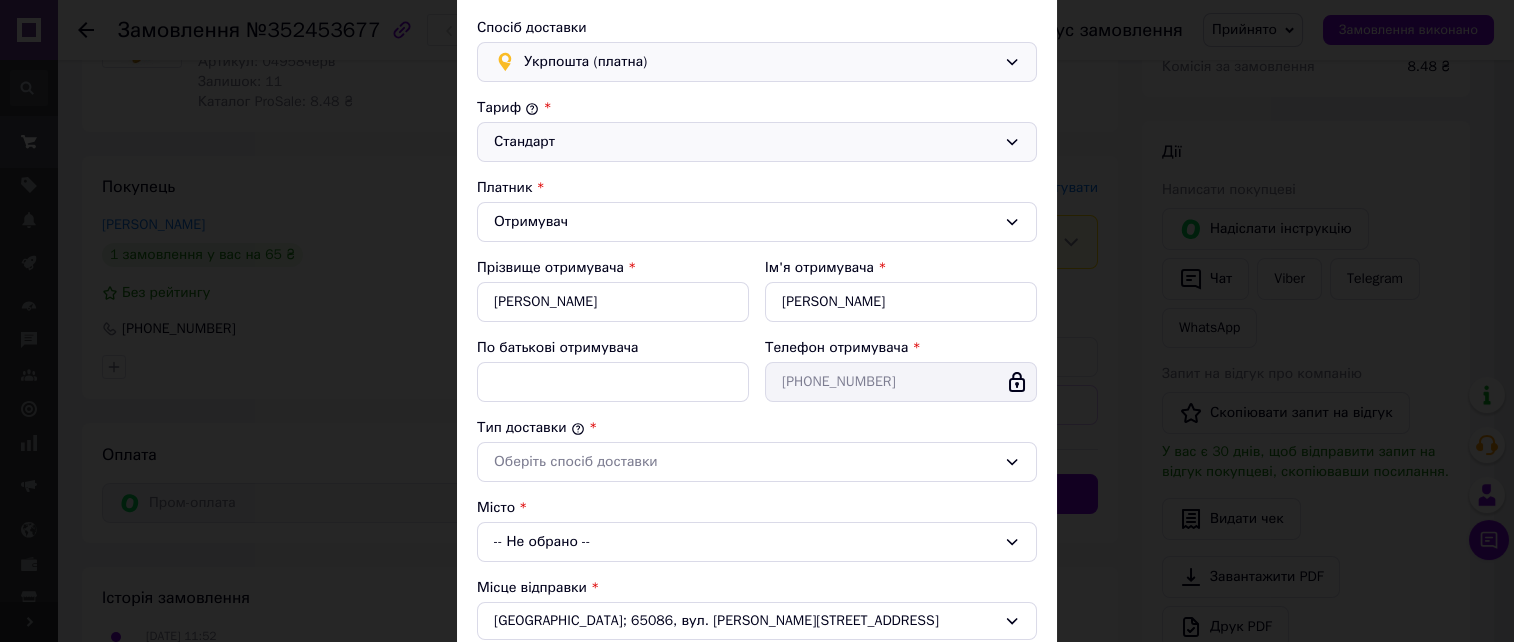 scroll, scrollTop: 267, scrollLeft: 0, axis: vertical 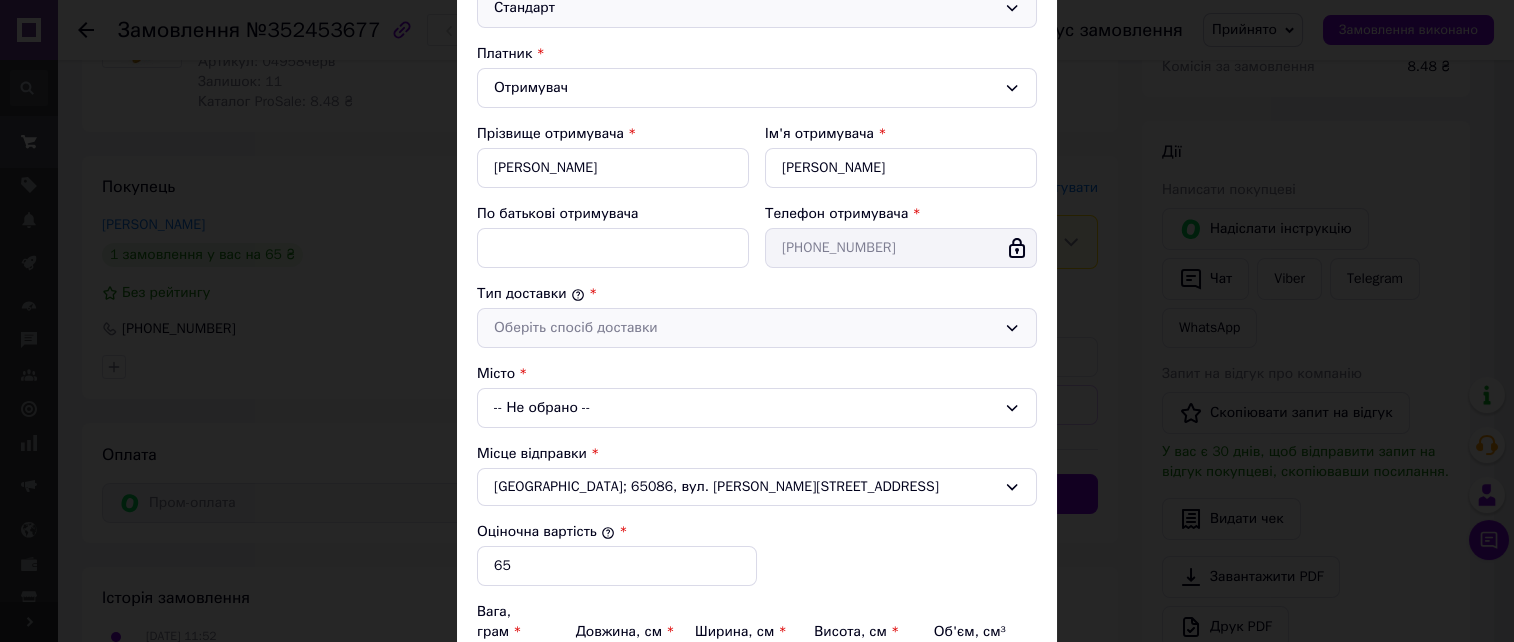 click on "Оберіть спосіб доставки" at bounding box center (745, 328) 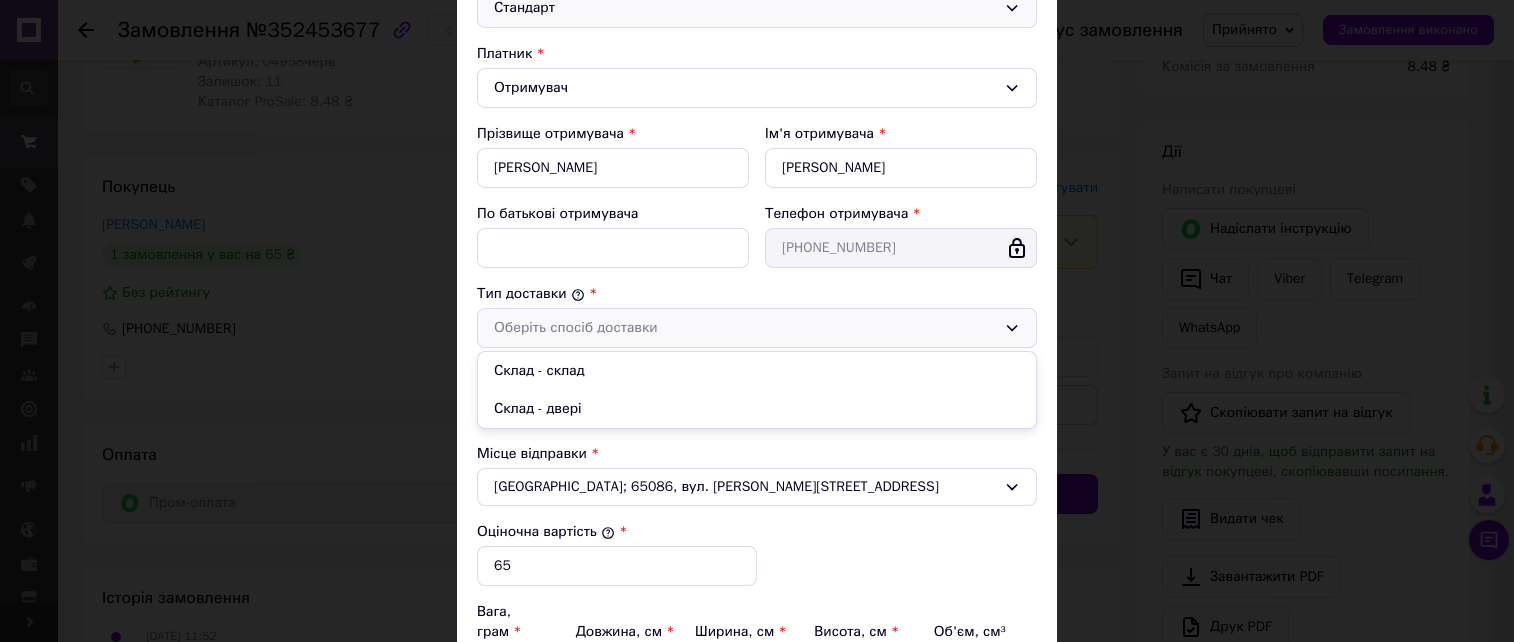 click on "Склад - склад" at bounding box center (757, 371) 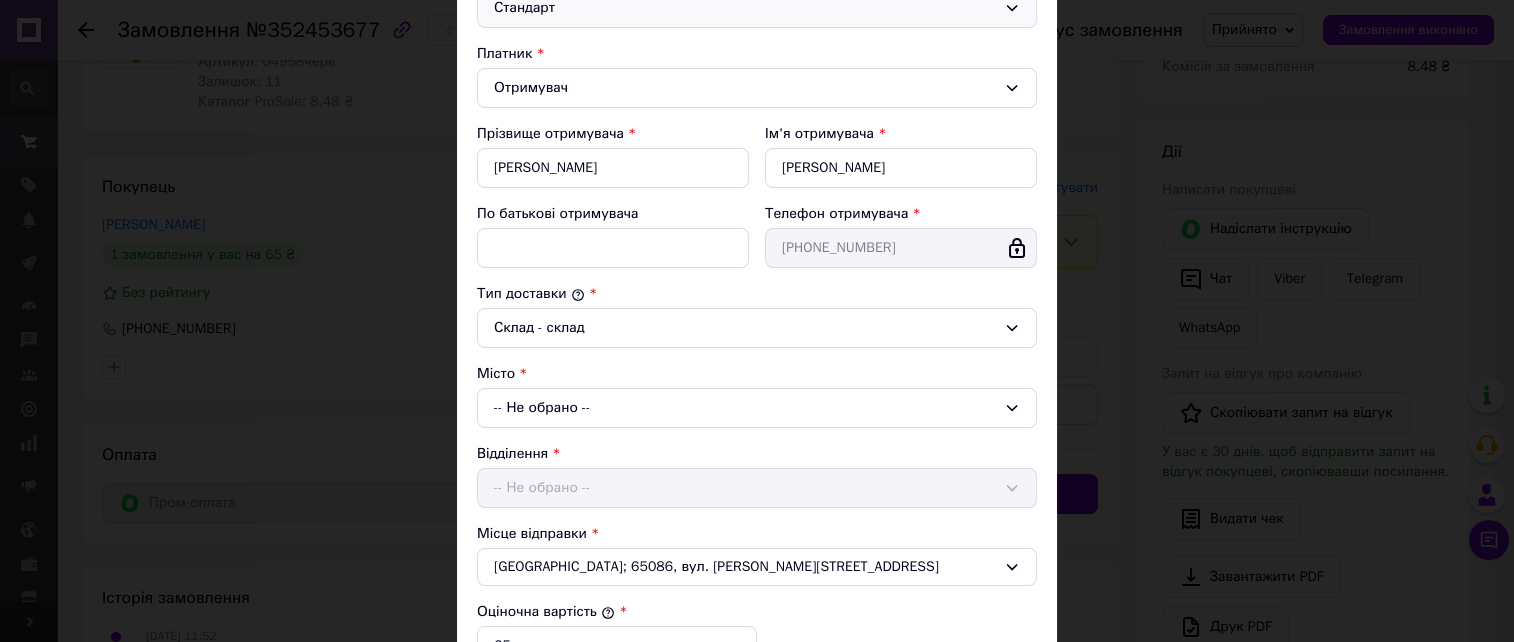 click on "-- Не обрано --" at bounding box center (757, 408) 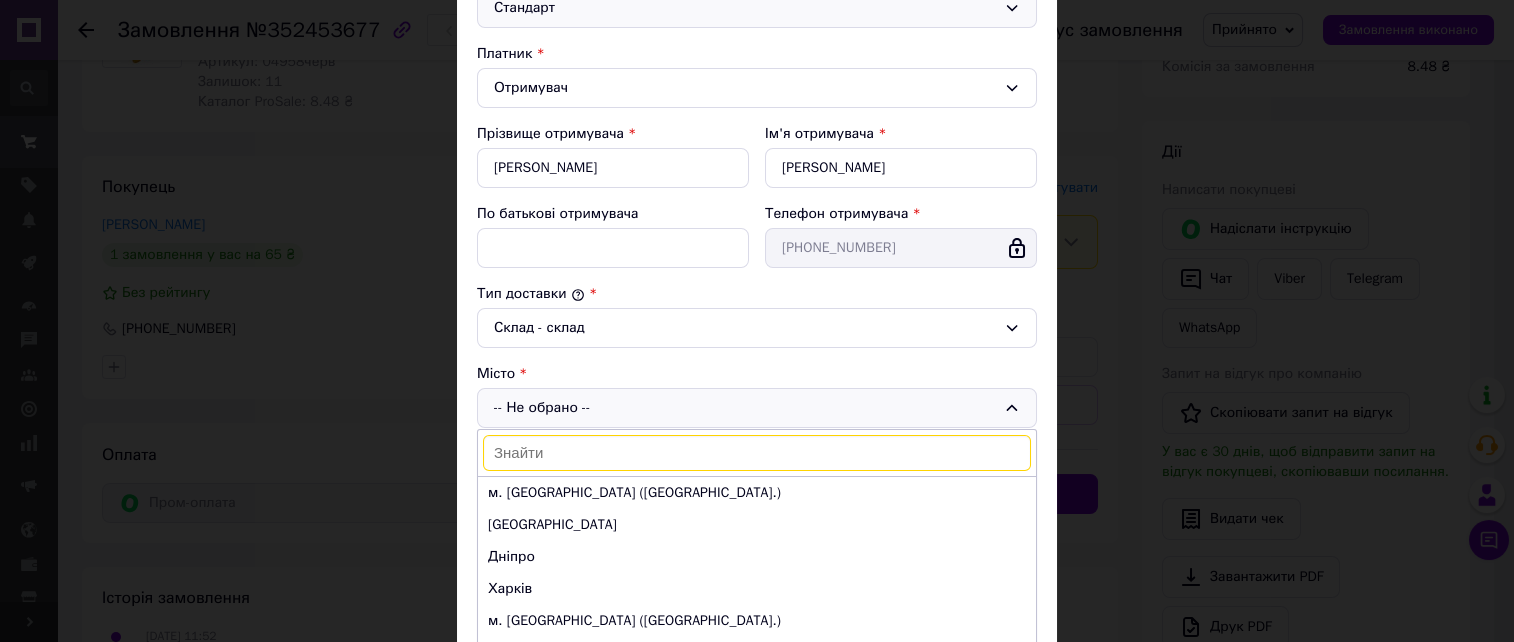 paste on "Васильків" 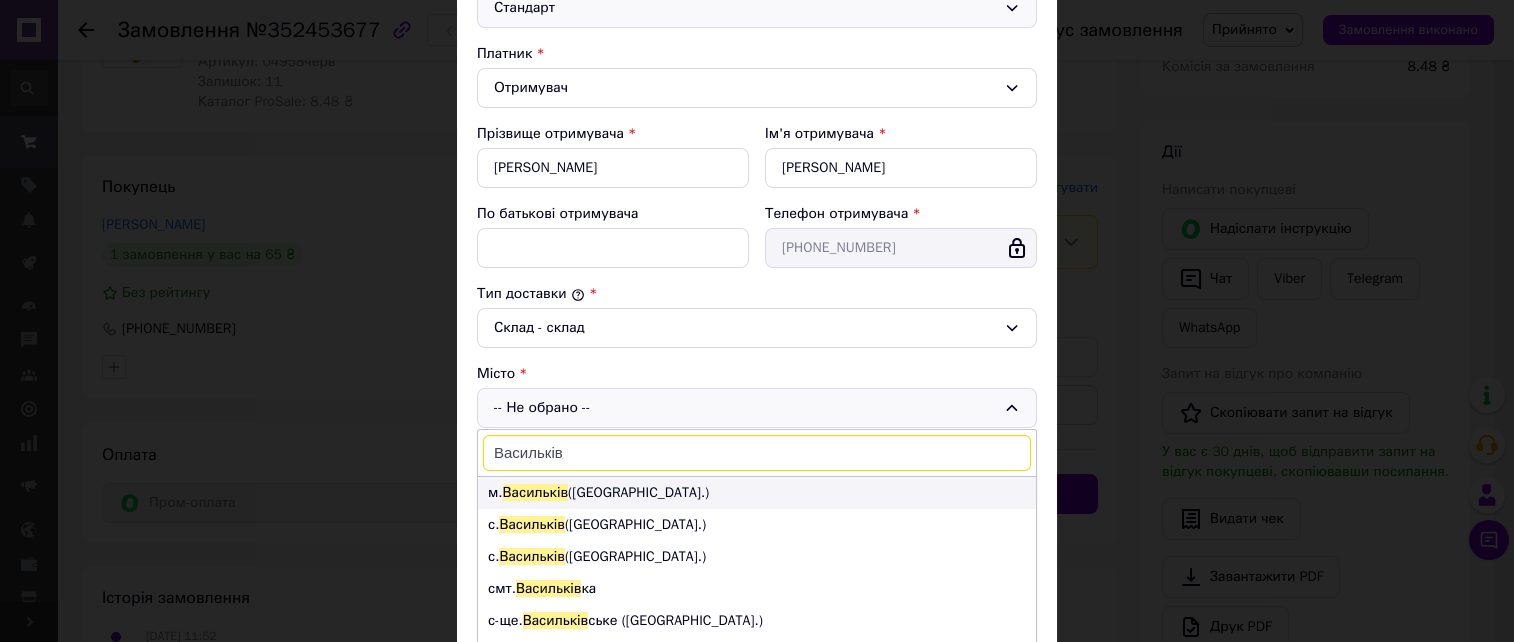 type on "Васильків" 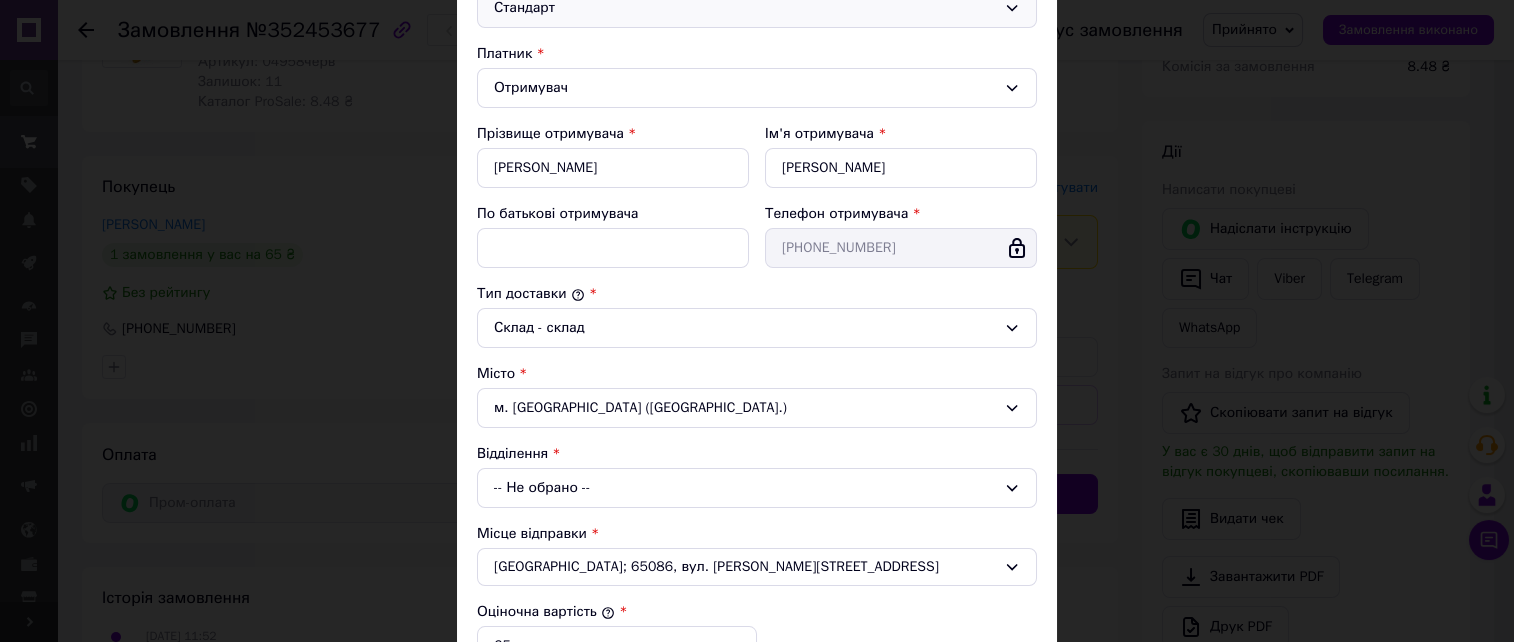click on "-- Не обрано --" at bounding box center (757, 488) 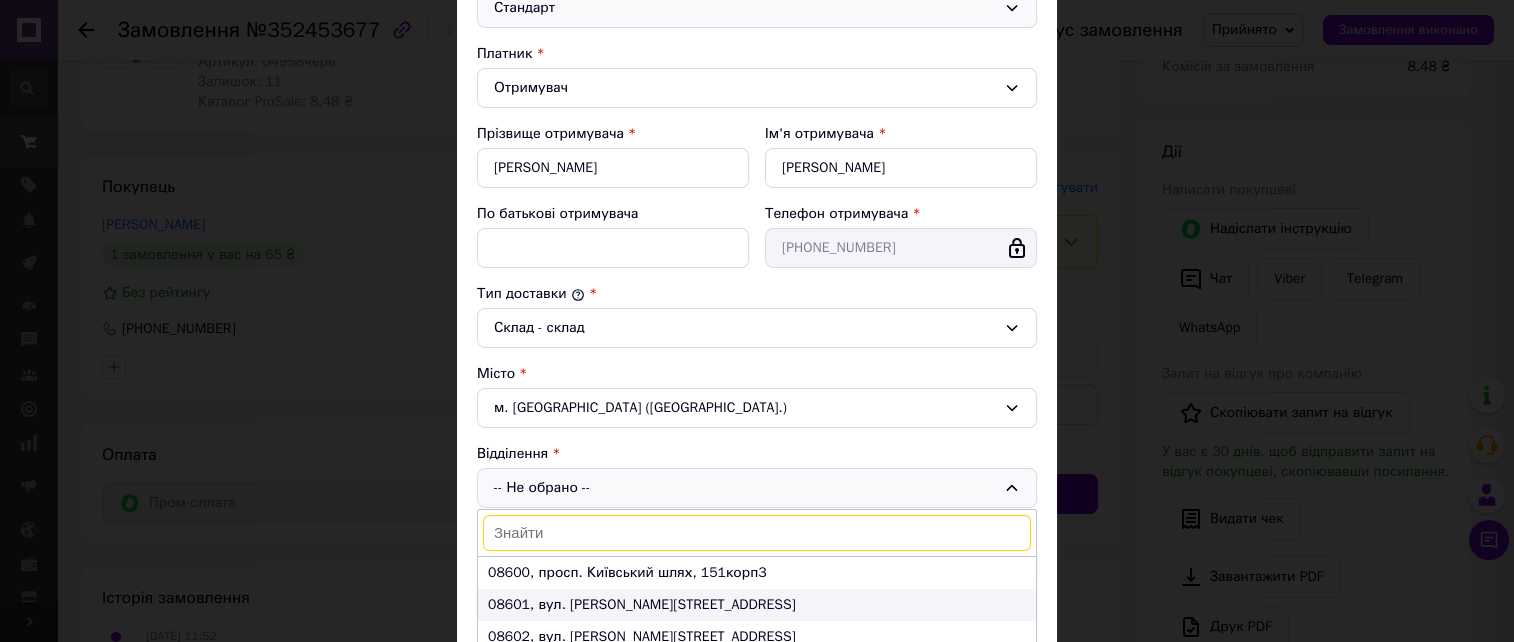 click on "08601, вул. Грушевського, 13" at bounding box center (757, 605) 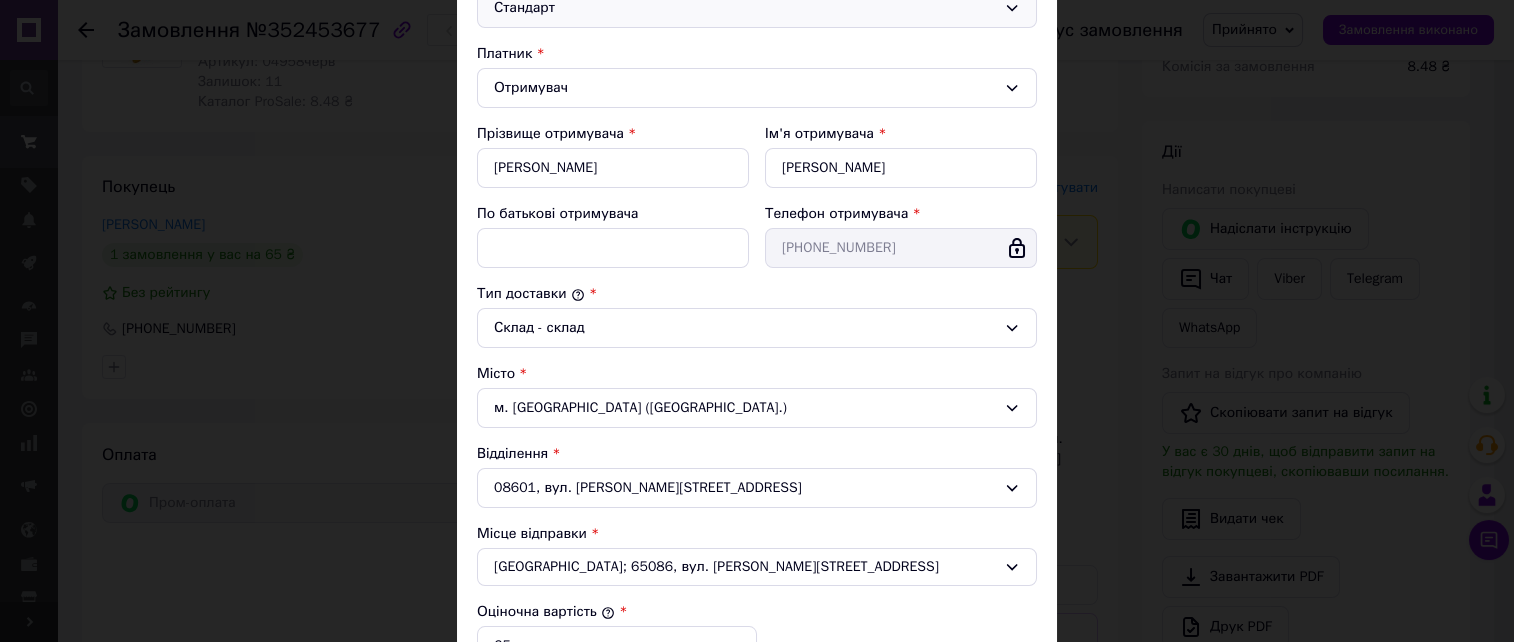 scroll, scrollTop: 400, scrollLeft: 0, axis: vertical 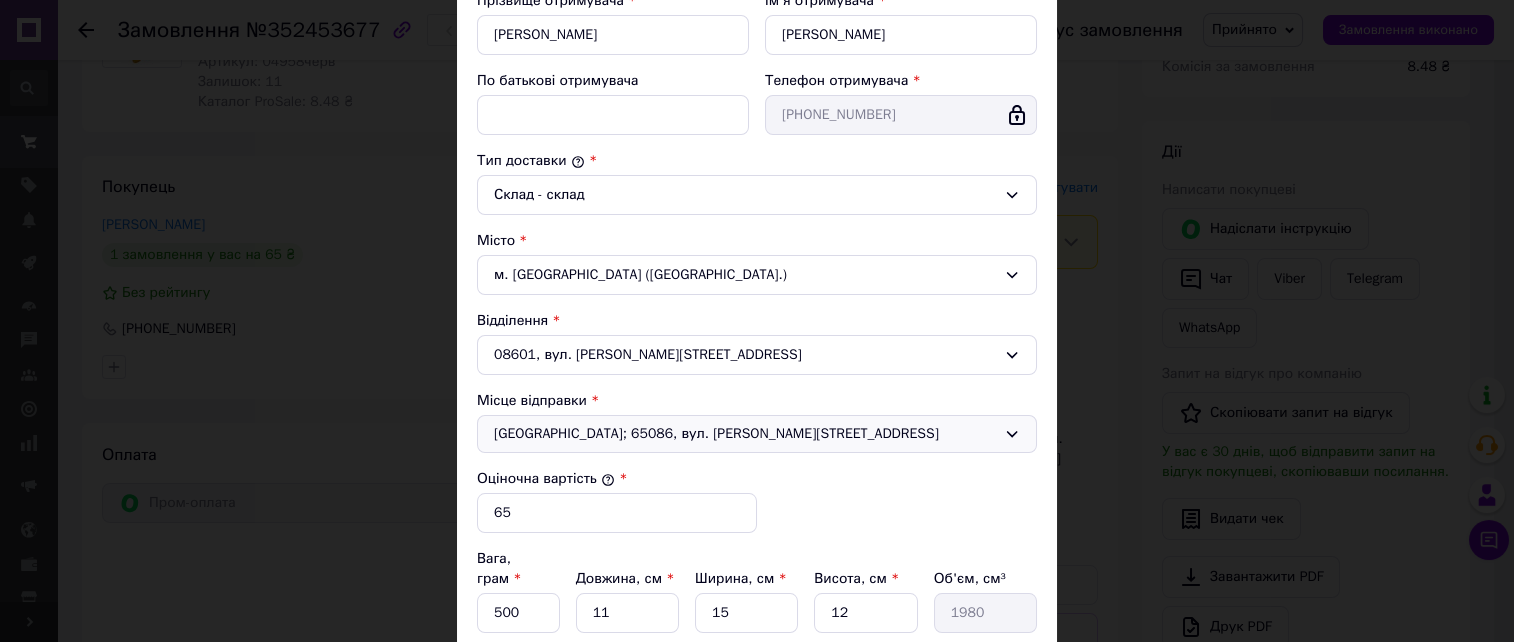 click on "Одеса; 65086, вул. Владислава Бувалкіна, 50" at bounding box center (745, 434) 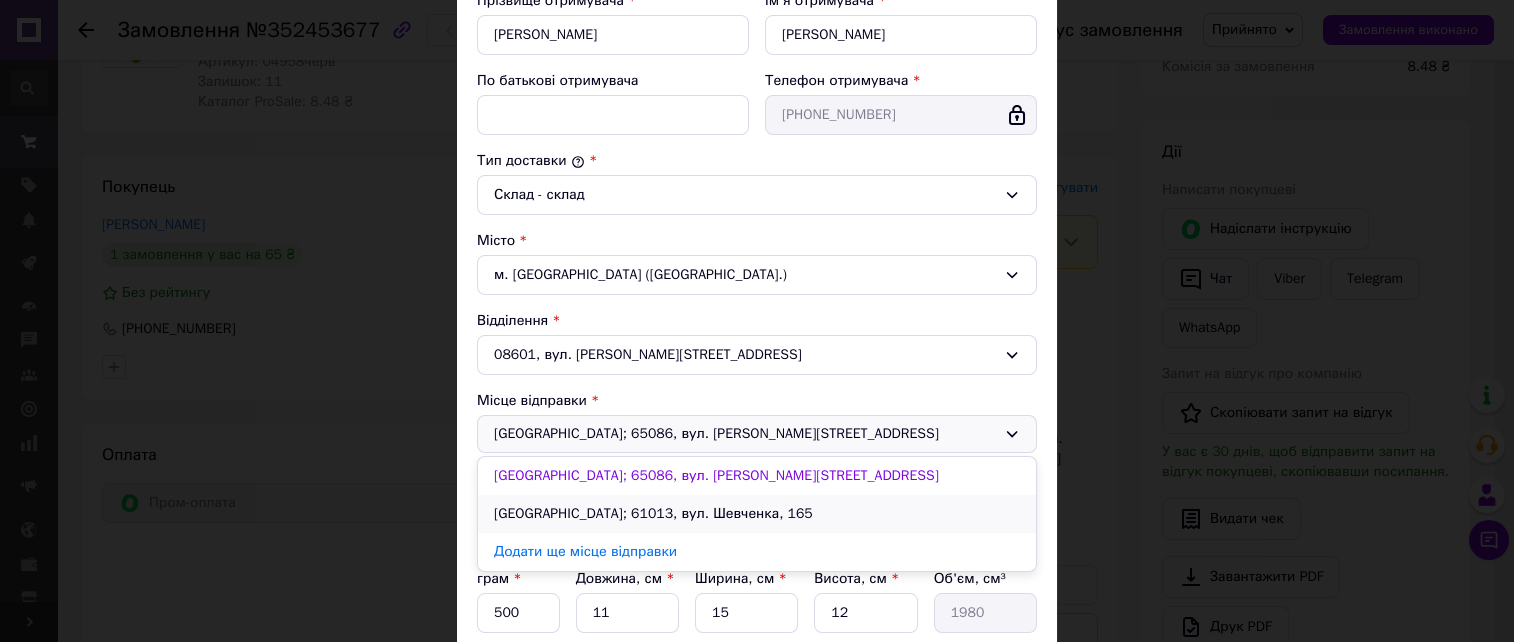 click on "Харків; 61013, вул. Шевченка, 165" at bounding box center [757, 514] 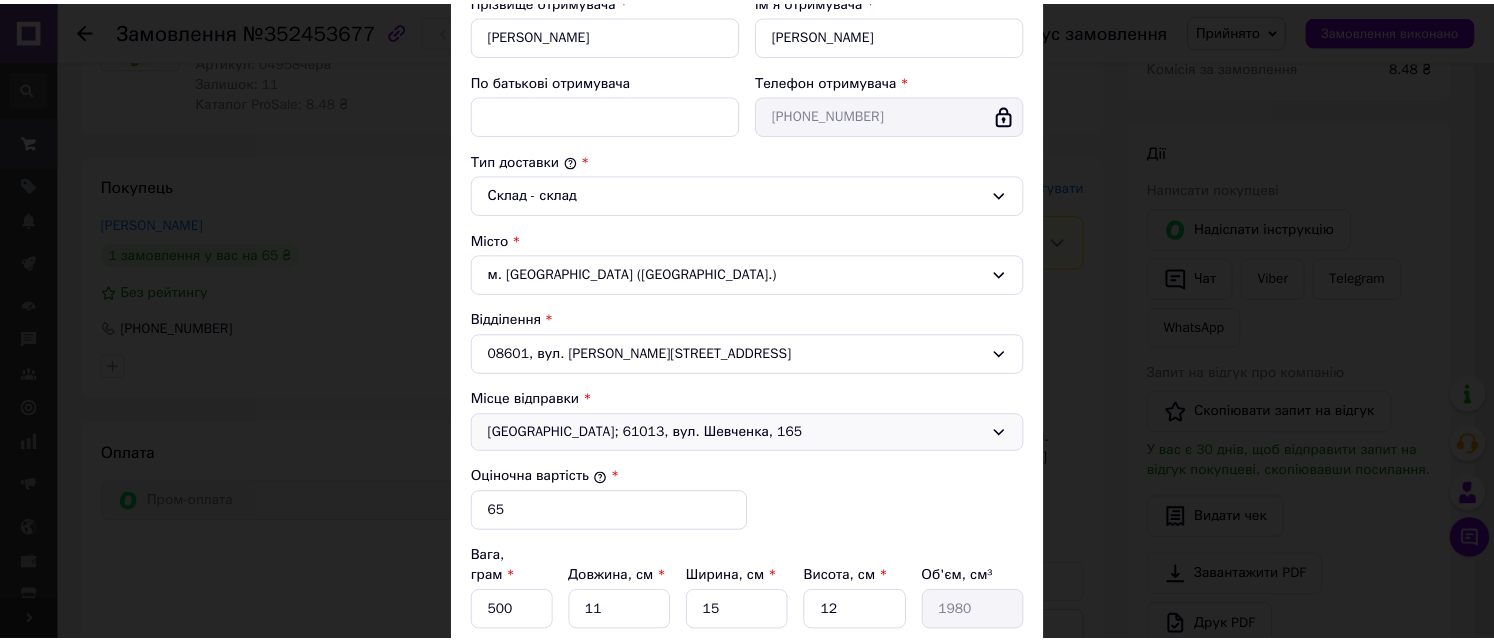 scroll, scrollTop: 533, scrollLeft: 0, axis: vertical 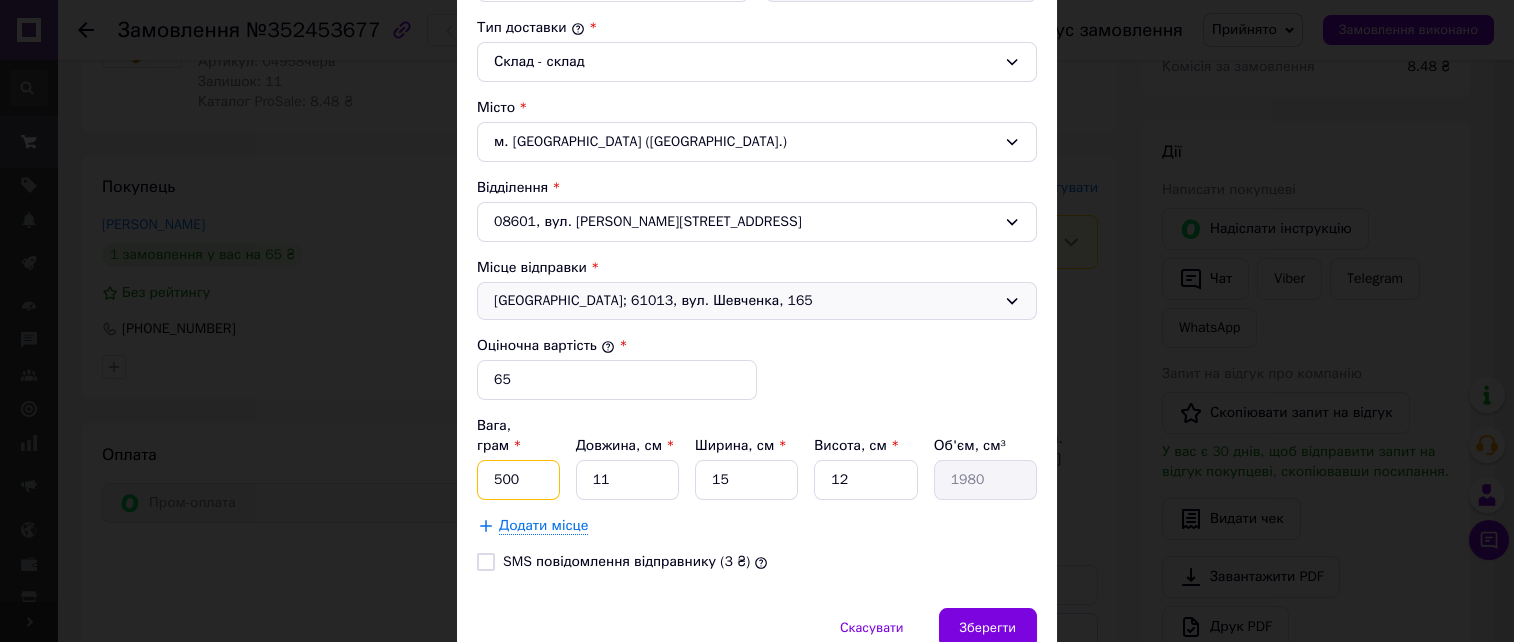 drag, startPoint x: 521, startPoint y: 457, endPoint x: 474, endPoint y: 453, distance: 47.169907 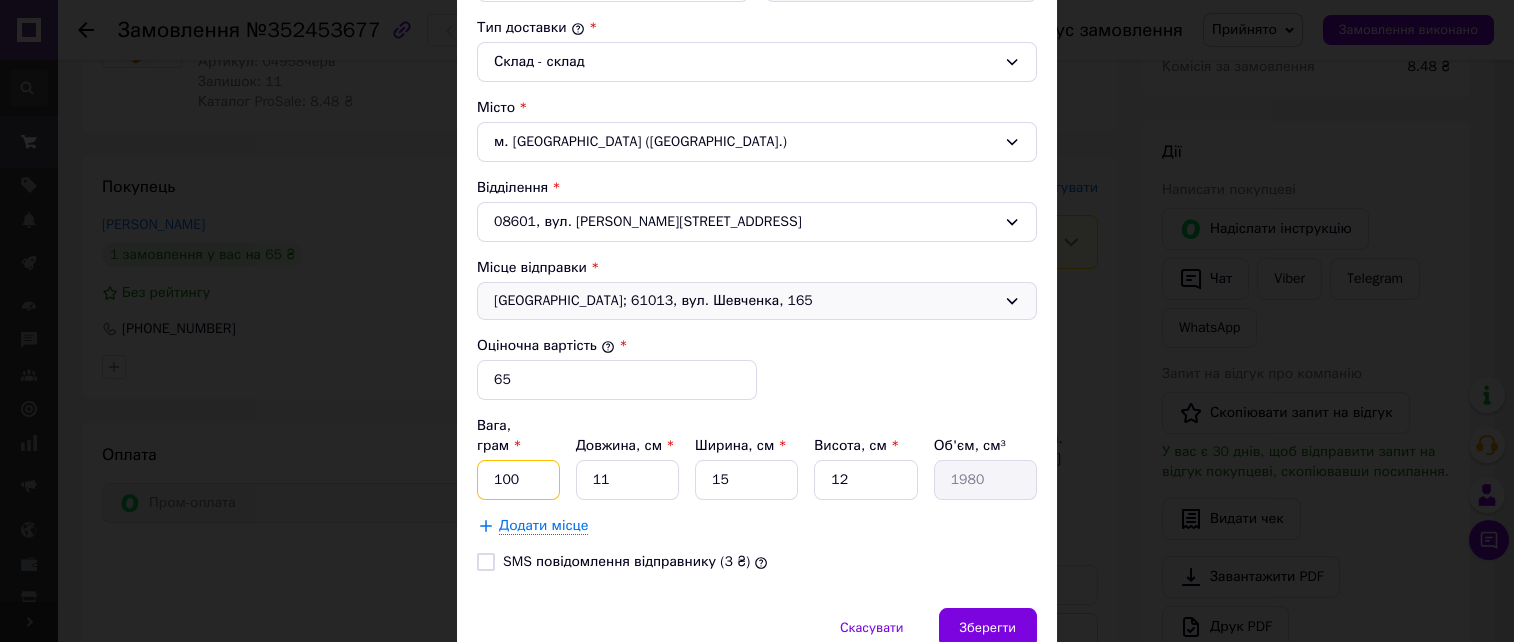 type on "100" 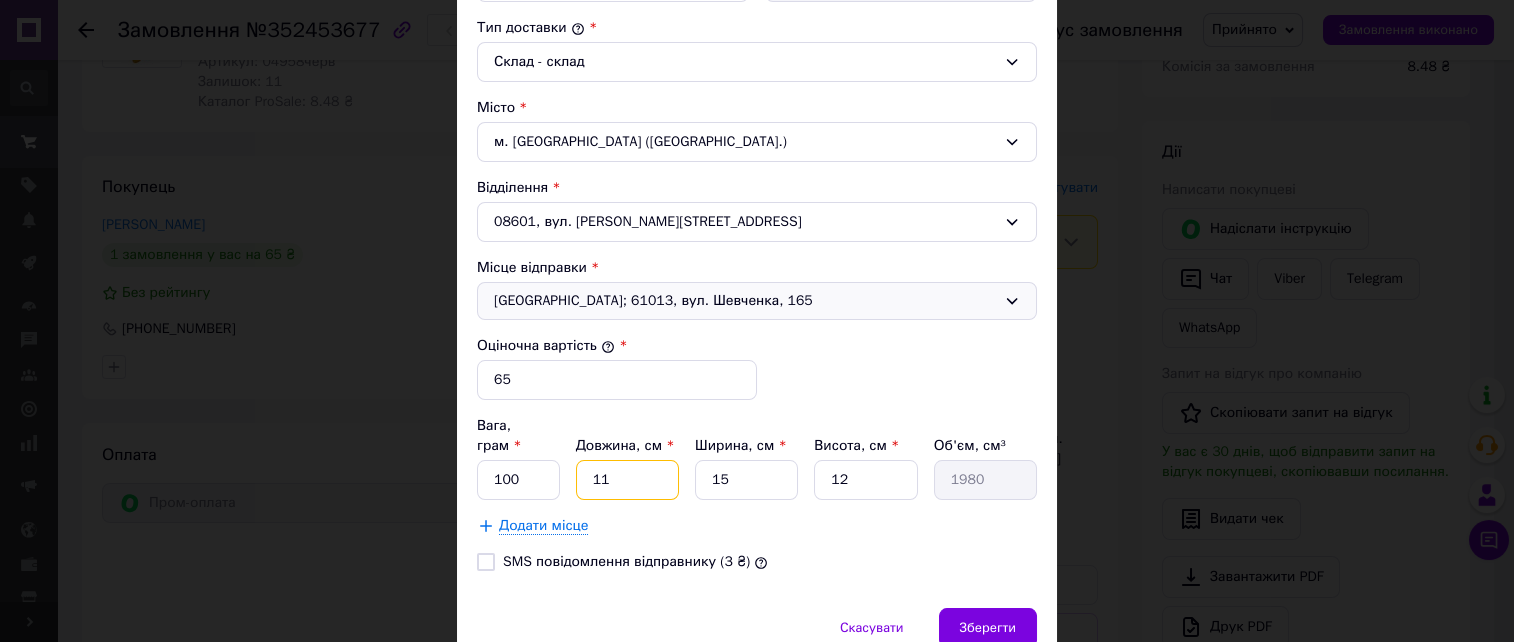 drag, startPoint x: 624, startPoint y: 460, endPoint x: 581, endPoint y: 455, distance: 43.289722 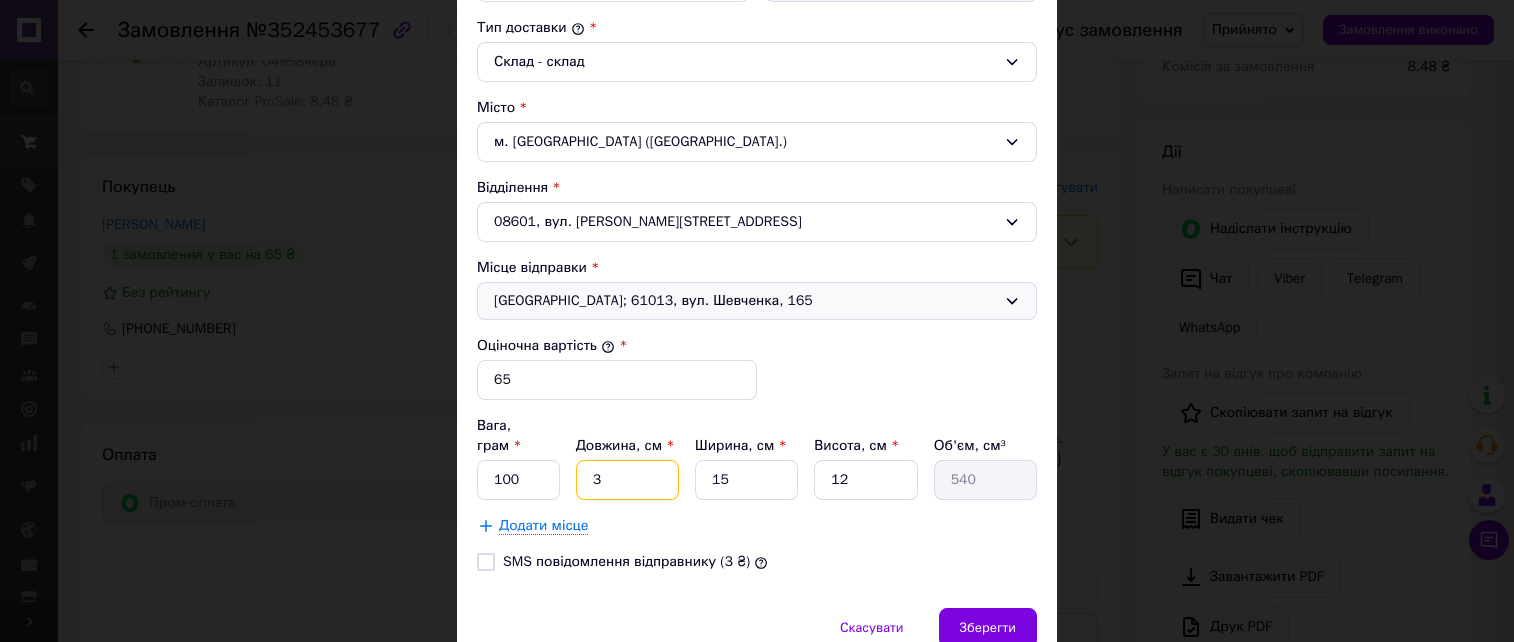type on "34" 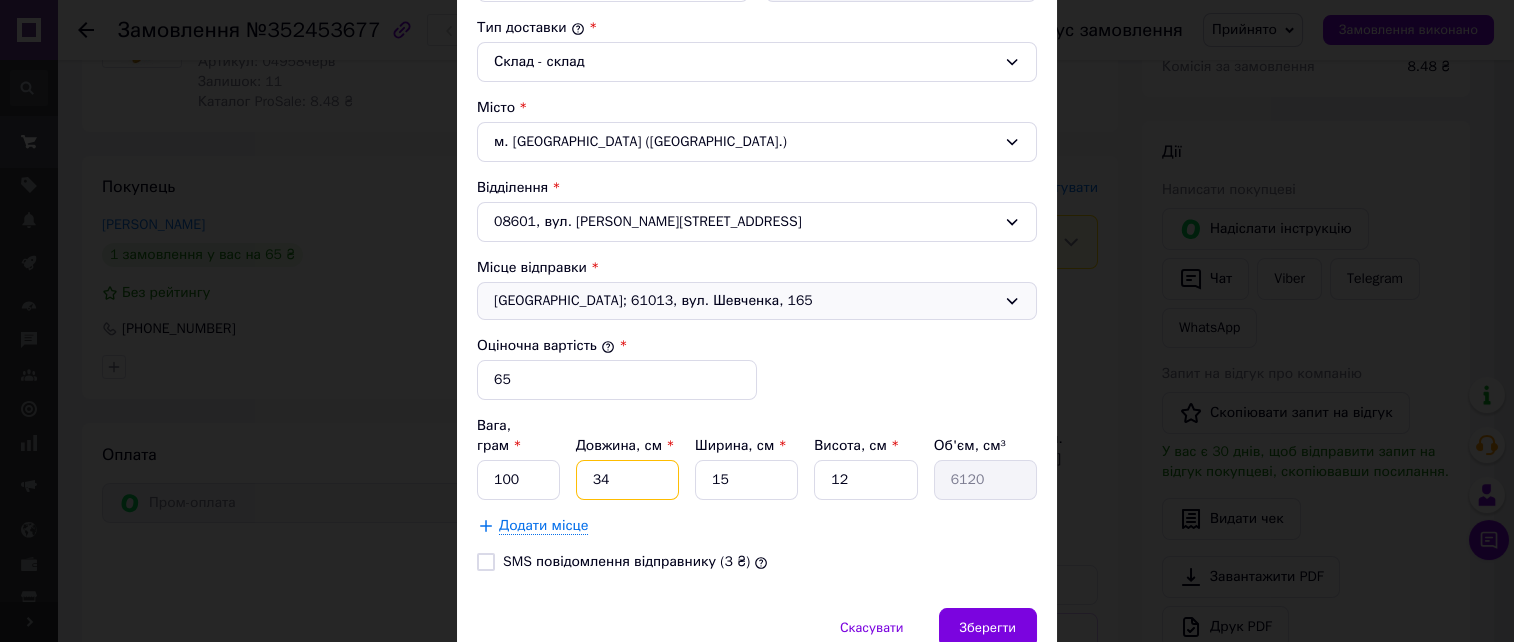 type on "34" 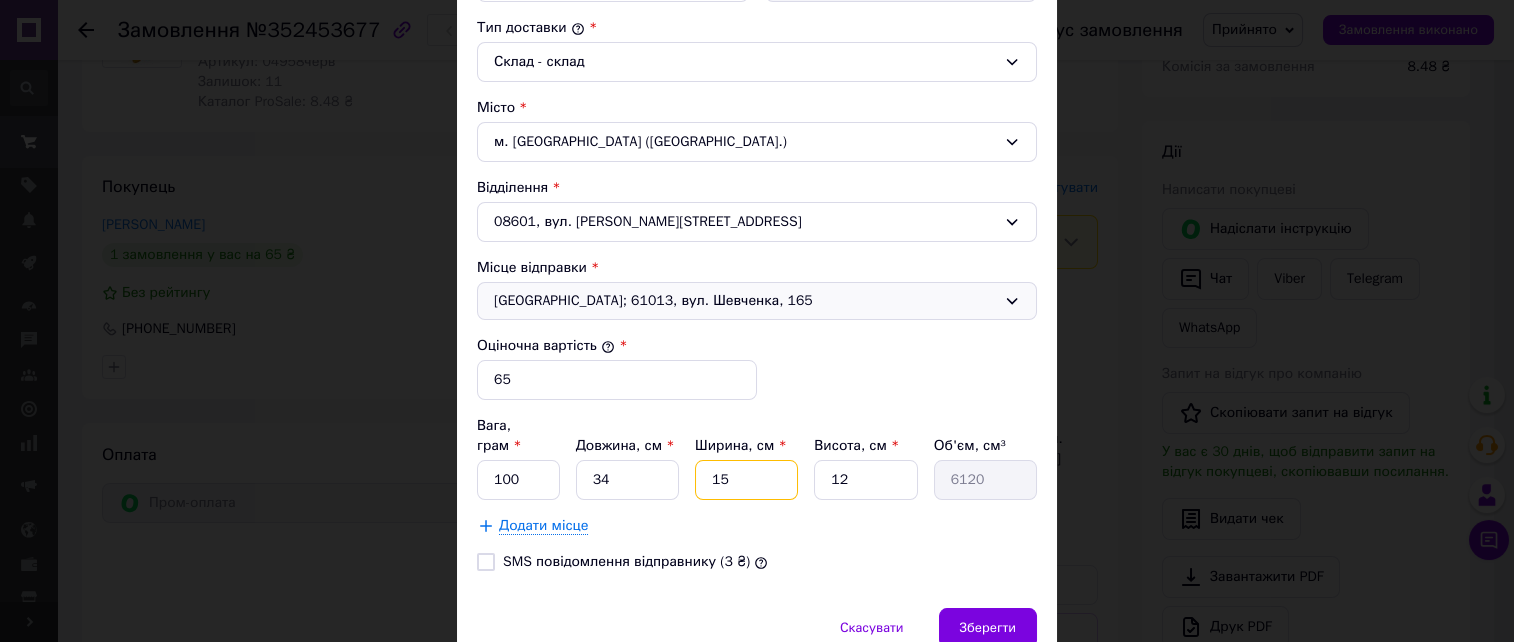 drag, startPoint x: 732, startPoint y: 446, endPoint x: 701, endPoint y: 447, distance: 31.016125 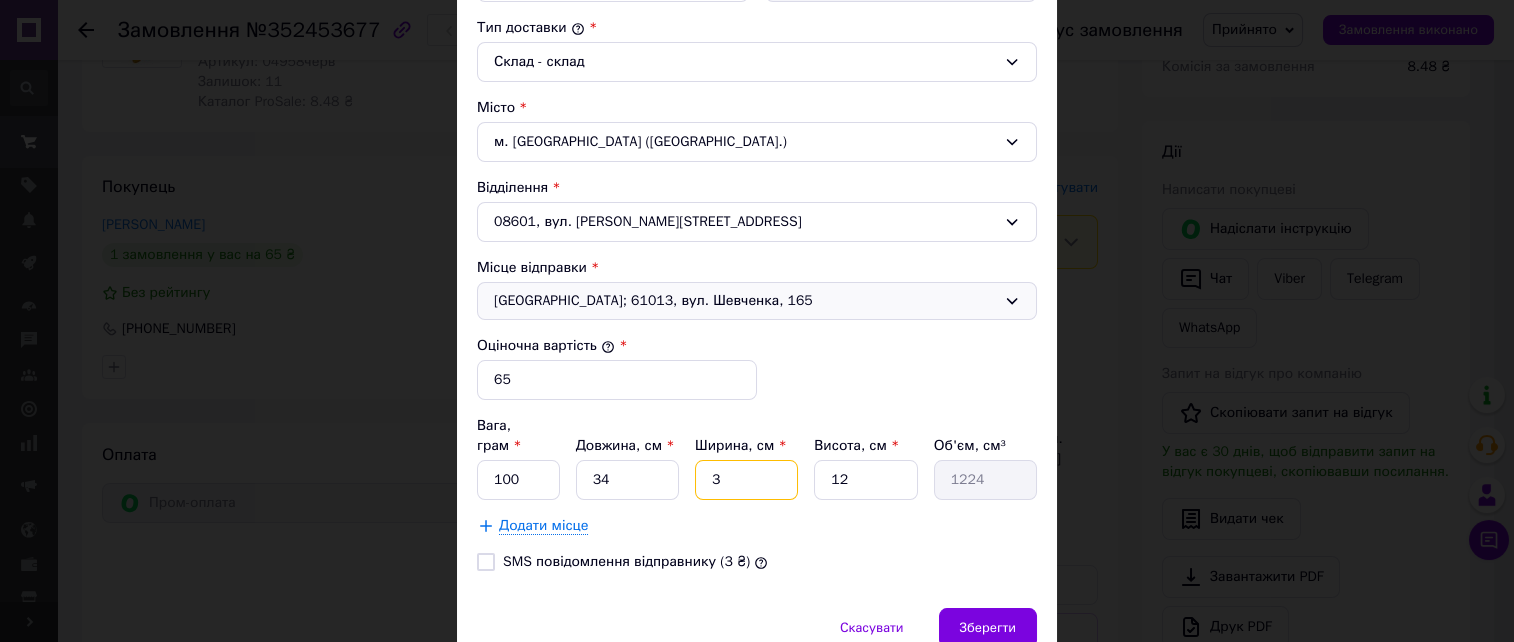 type on "34" 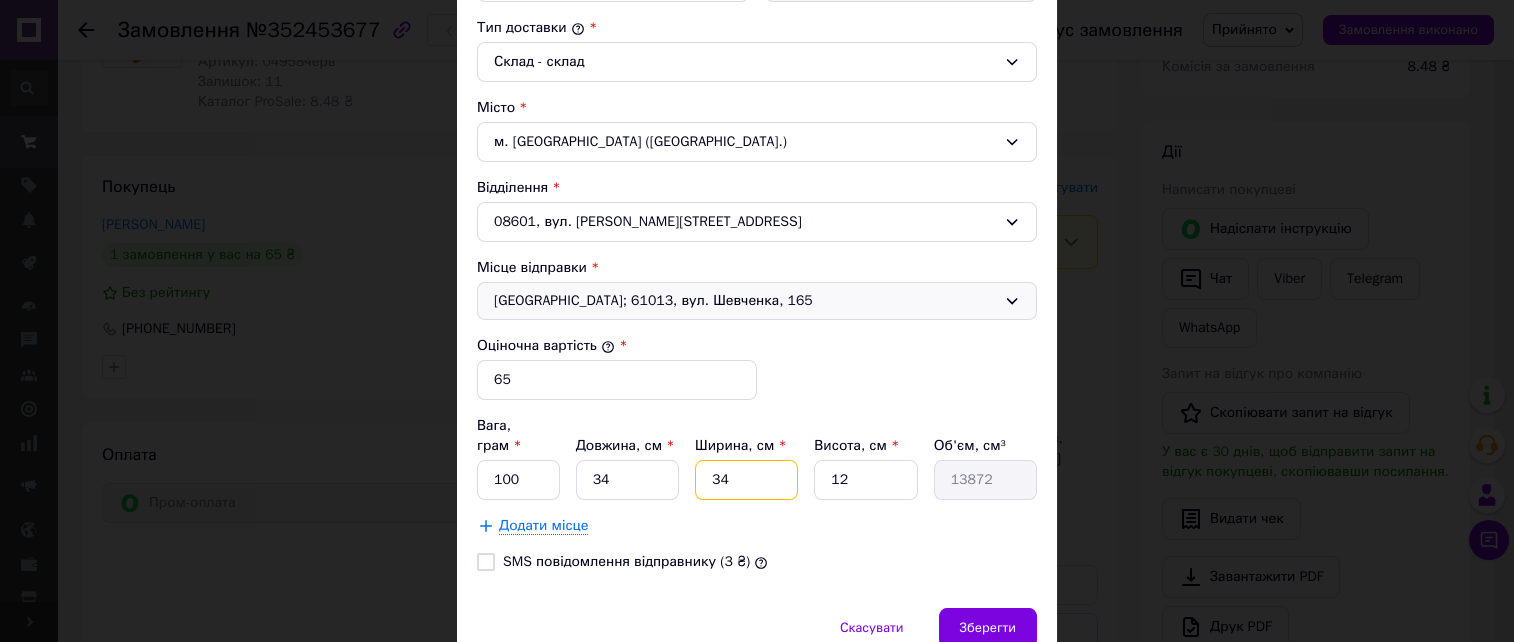 type on "34" 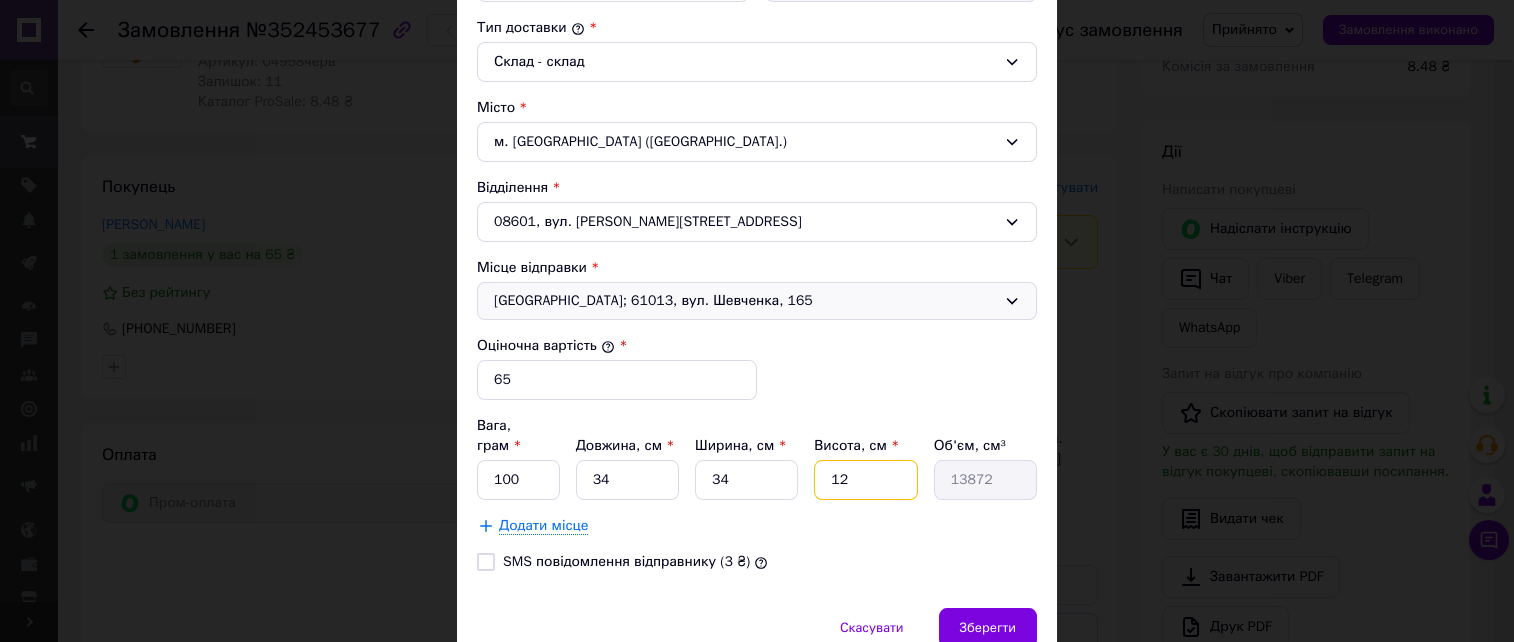 drag, startPoint x: 857, startPoint y: 459, endPoint x: 824, endPoint y: 457, distance: 33.06055 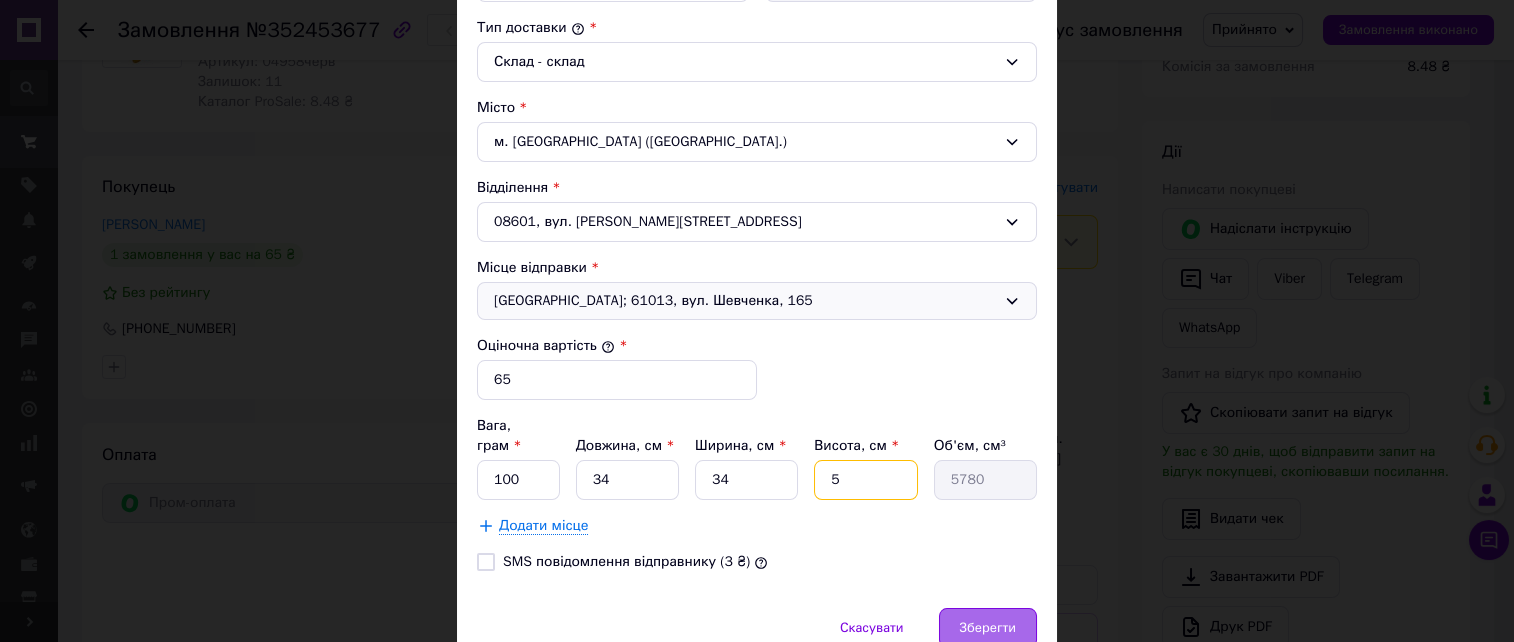 type on "5" 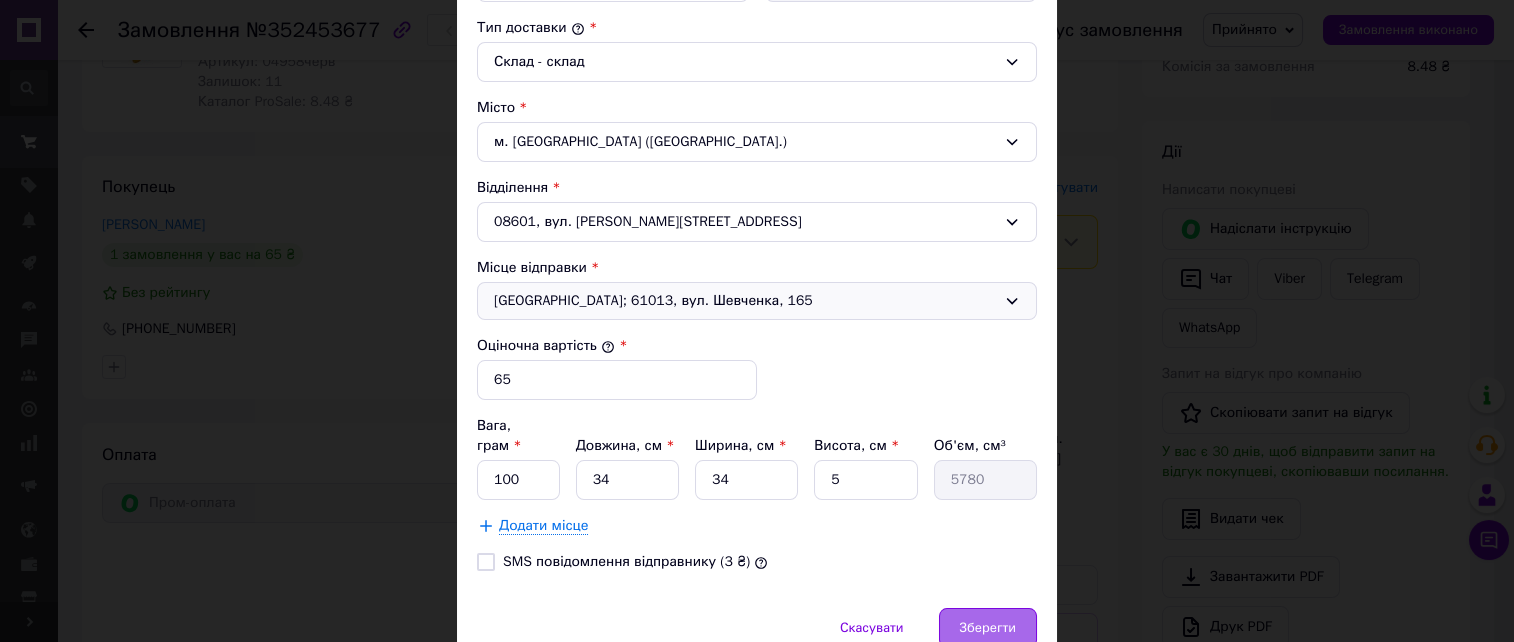 click on "Зберегти" at bounding box center [988, 628] 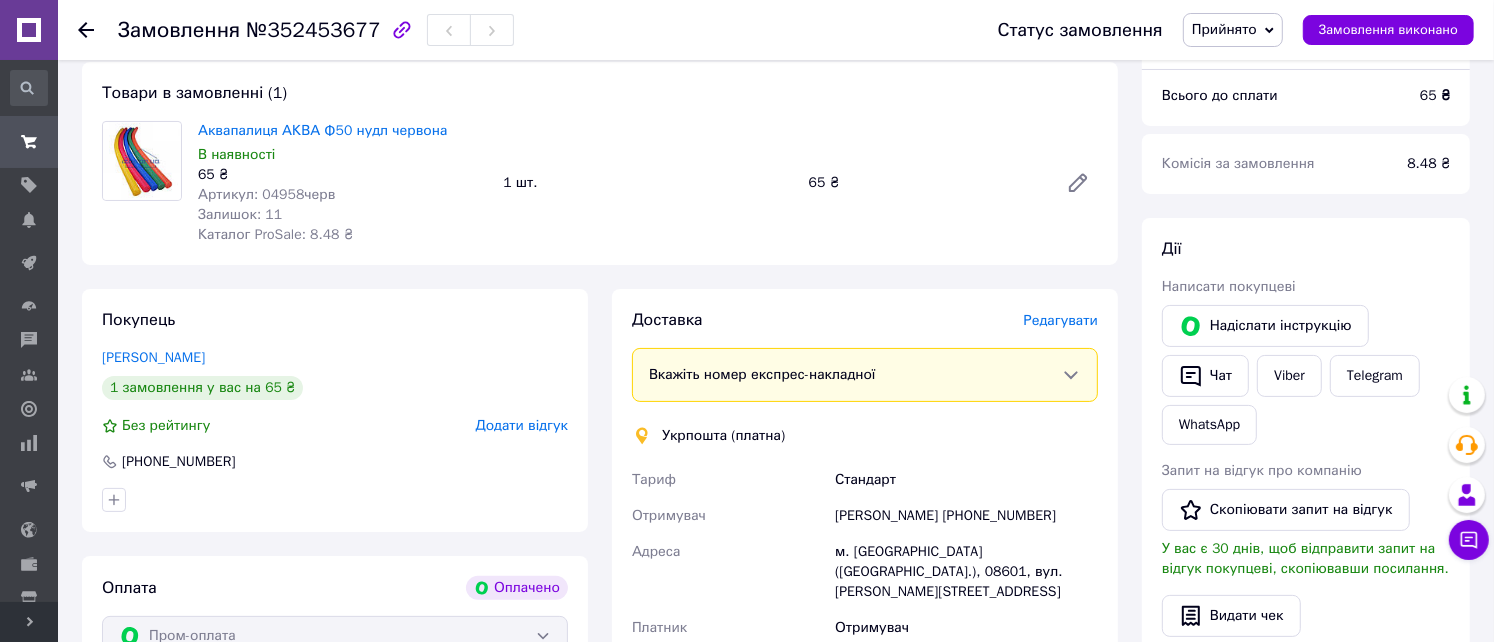 scroll, scrollTop: 38, scrollLeft: 0, axis: vertical 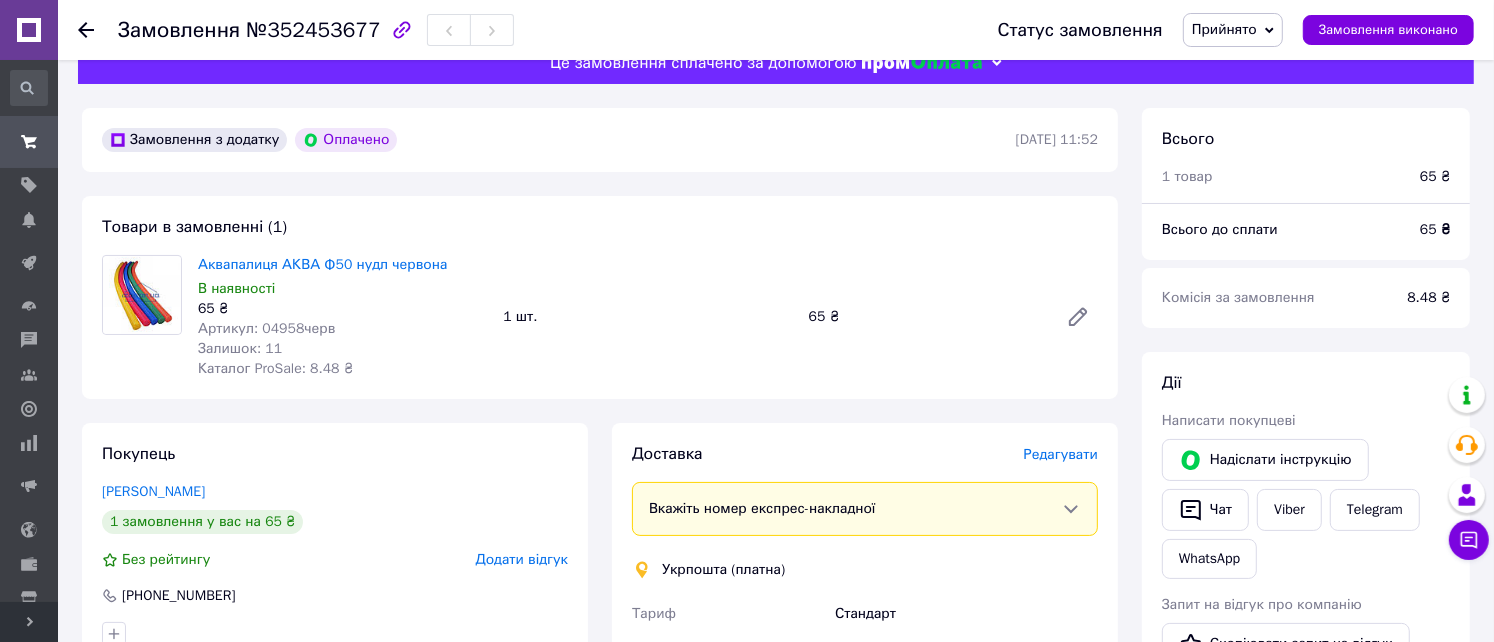 click 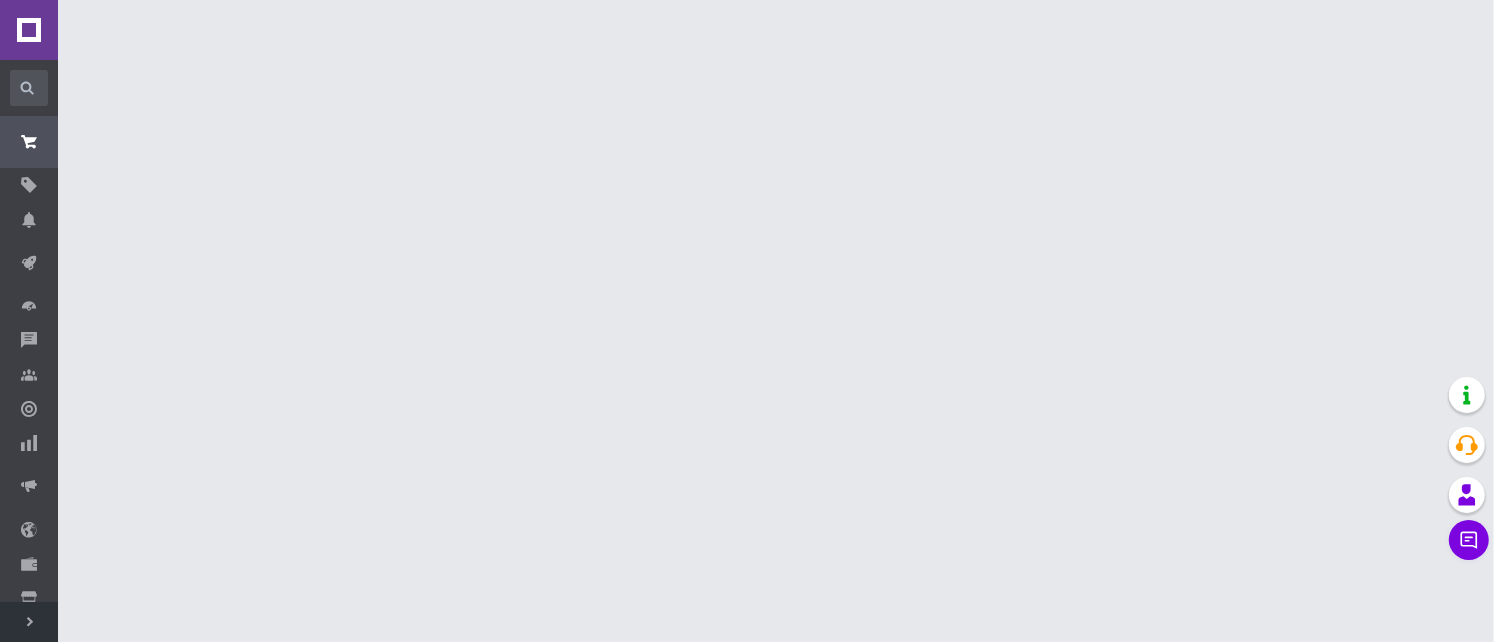 scroll, scrollTop: 0, scrollLeft: 0, axis: both 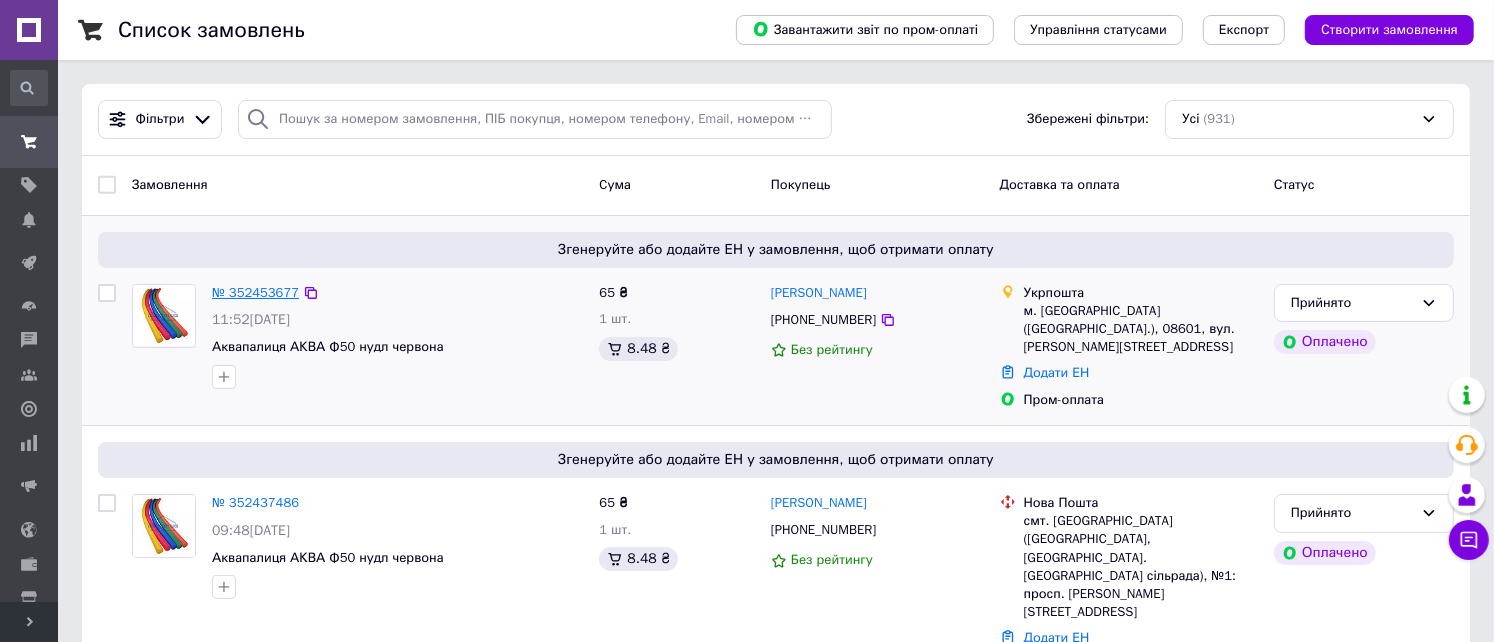 click on "№ 352453677" at bounding box center (255, 292) 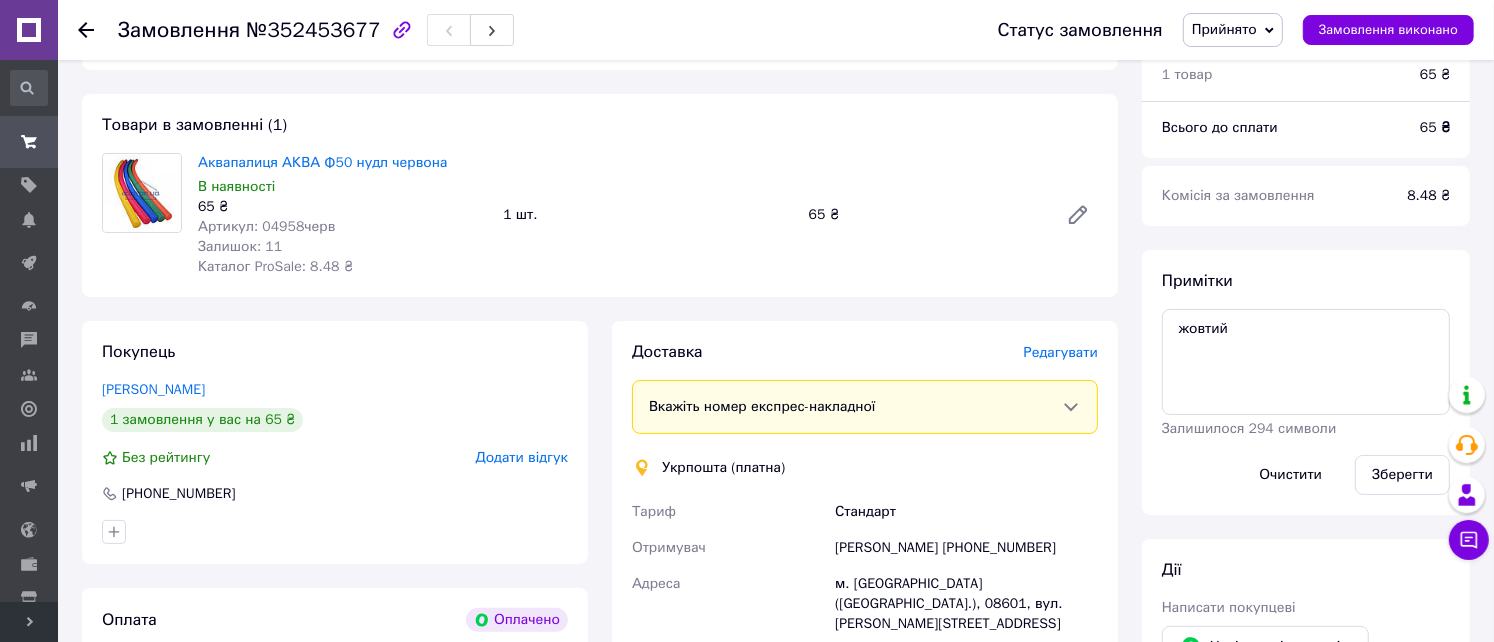 scroll, scrollTop: 7, scrollLeft: 0, axis: vertical 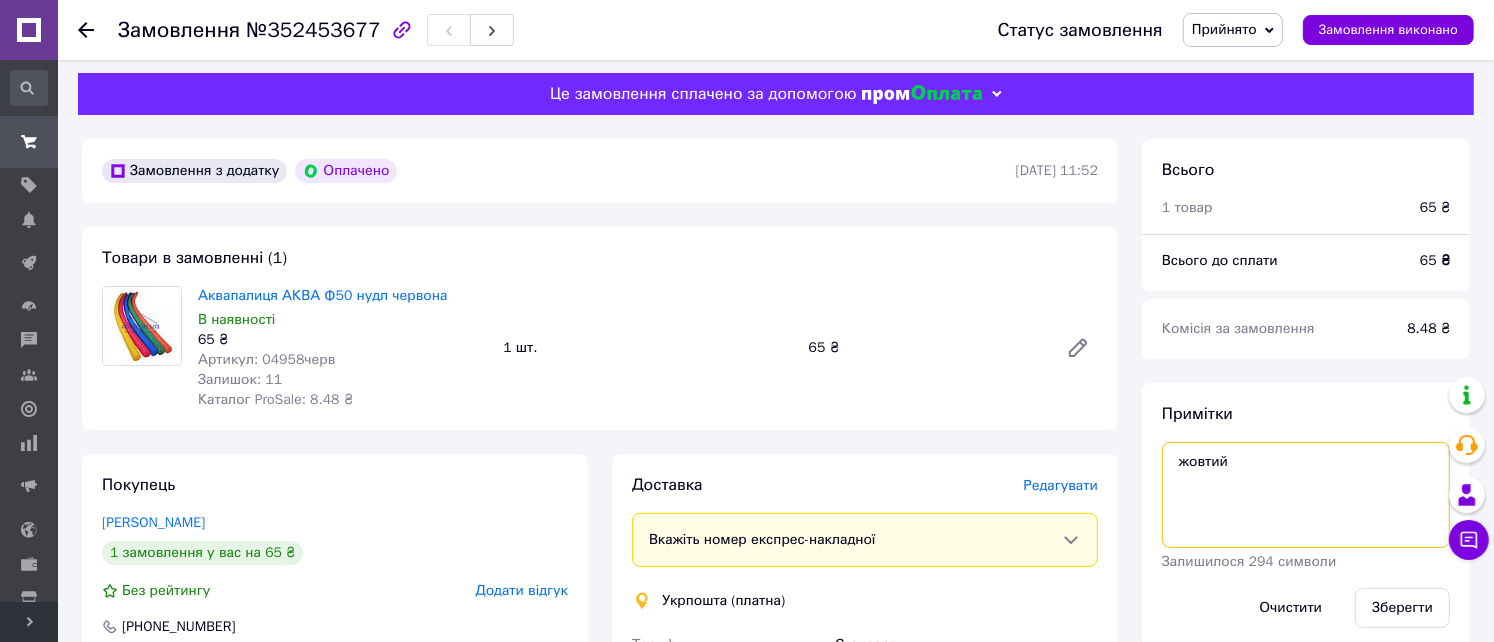 click on "жовтий" at bounding box center [1306, 495] 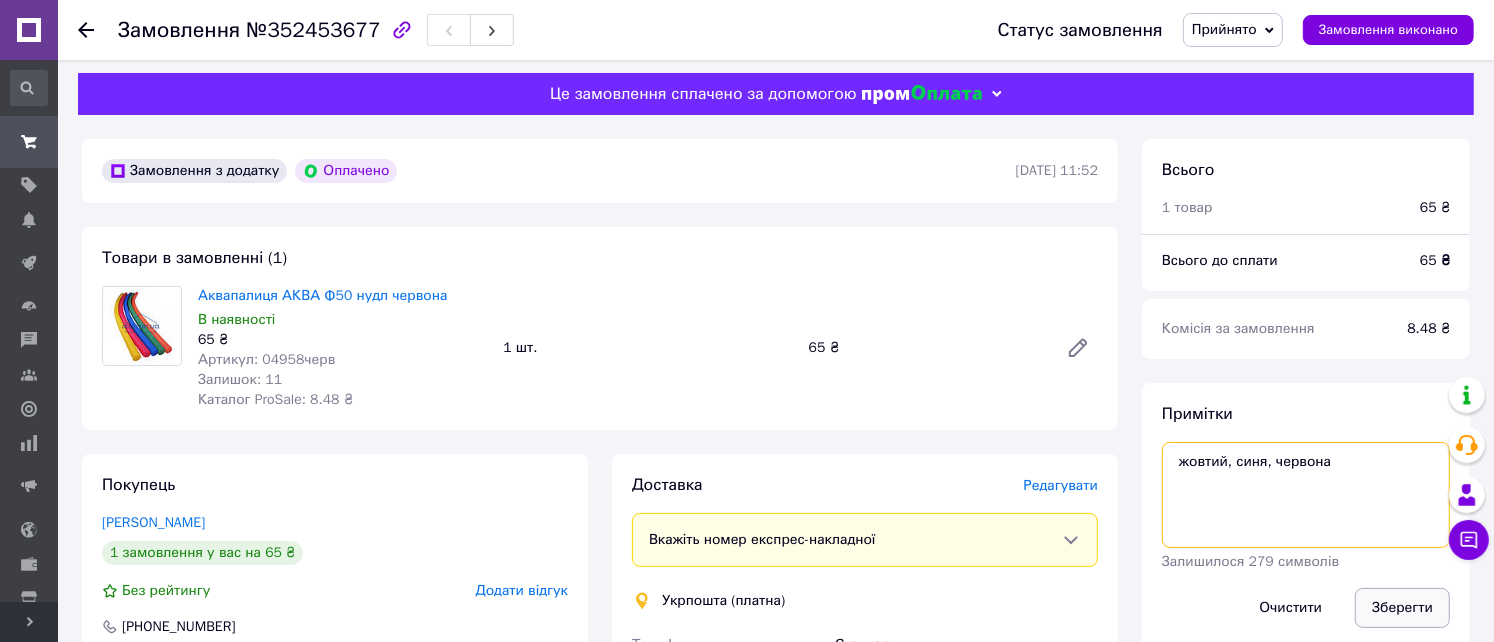 type on "жовтий, синя, червона" 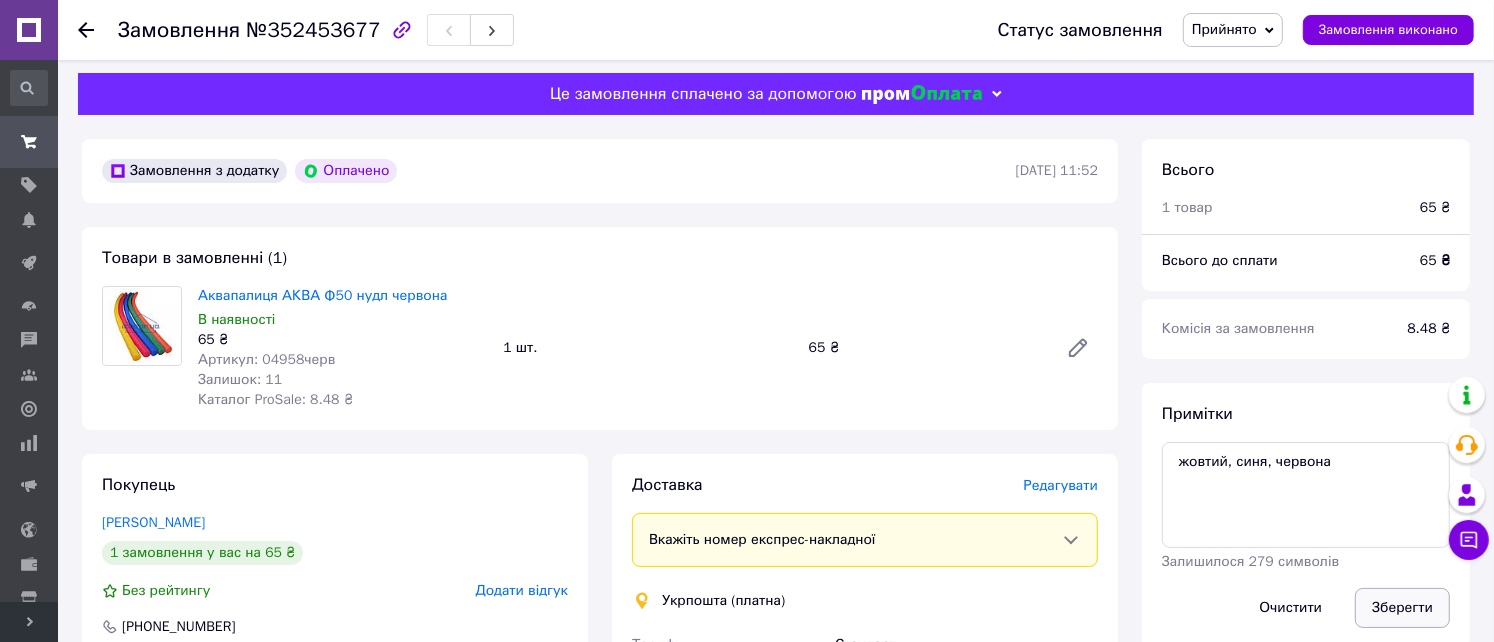 click on "Зберегти" at bounding box center (1402, 608) 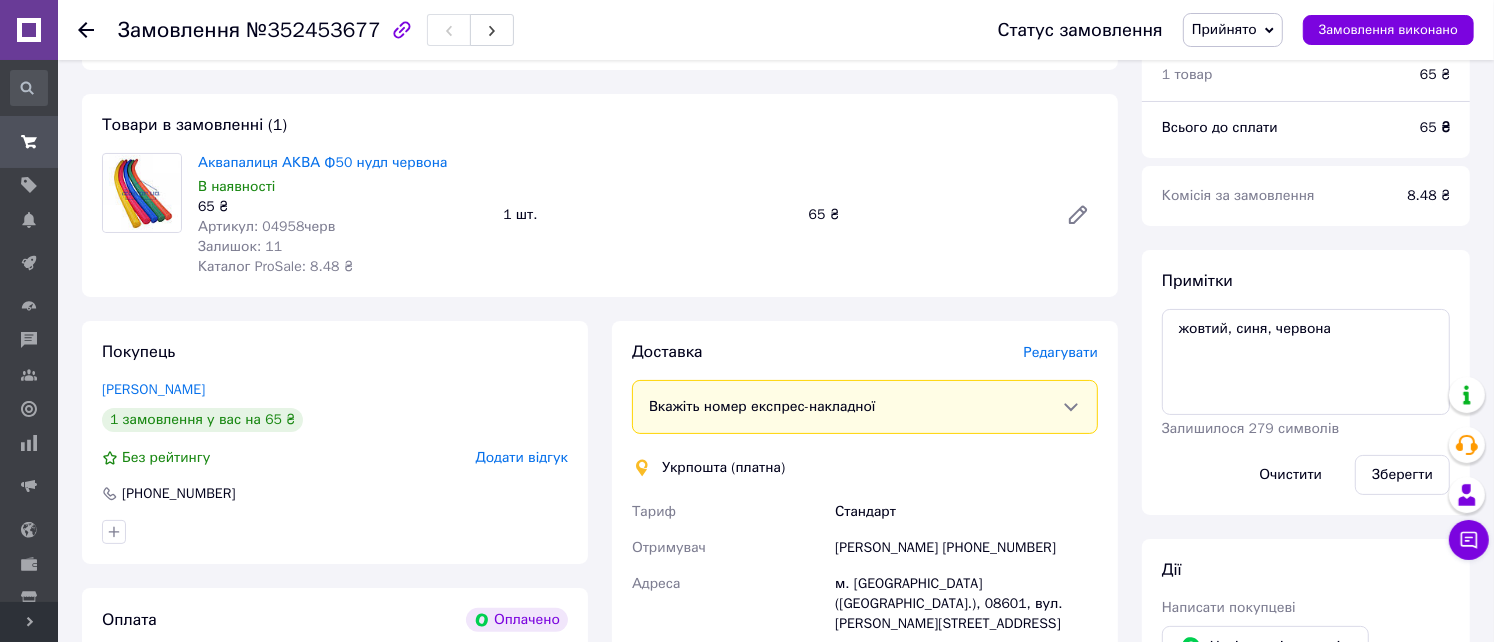 scroll, scrollTop: 274, scrollLeft: 0, axis: vertical 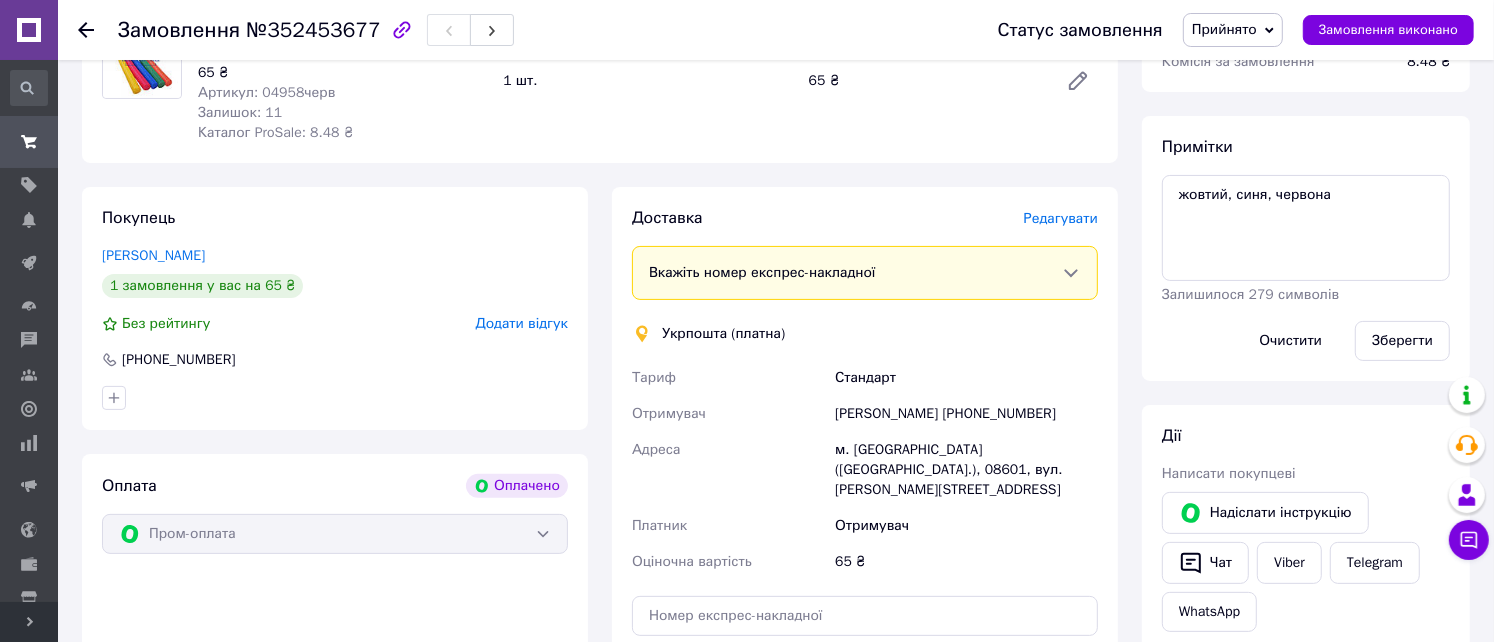 click 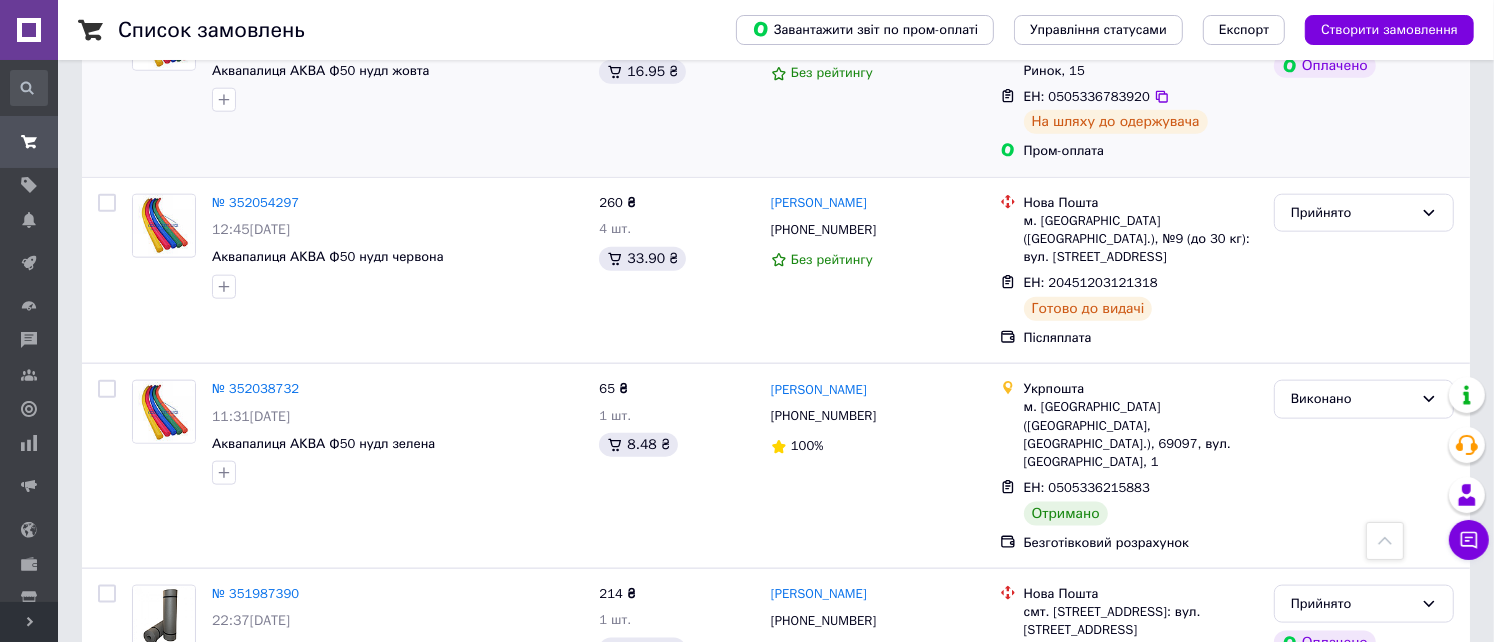 scroll, scrollTop: 1999, scrollLeft: 0, axis: vertical 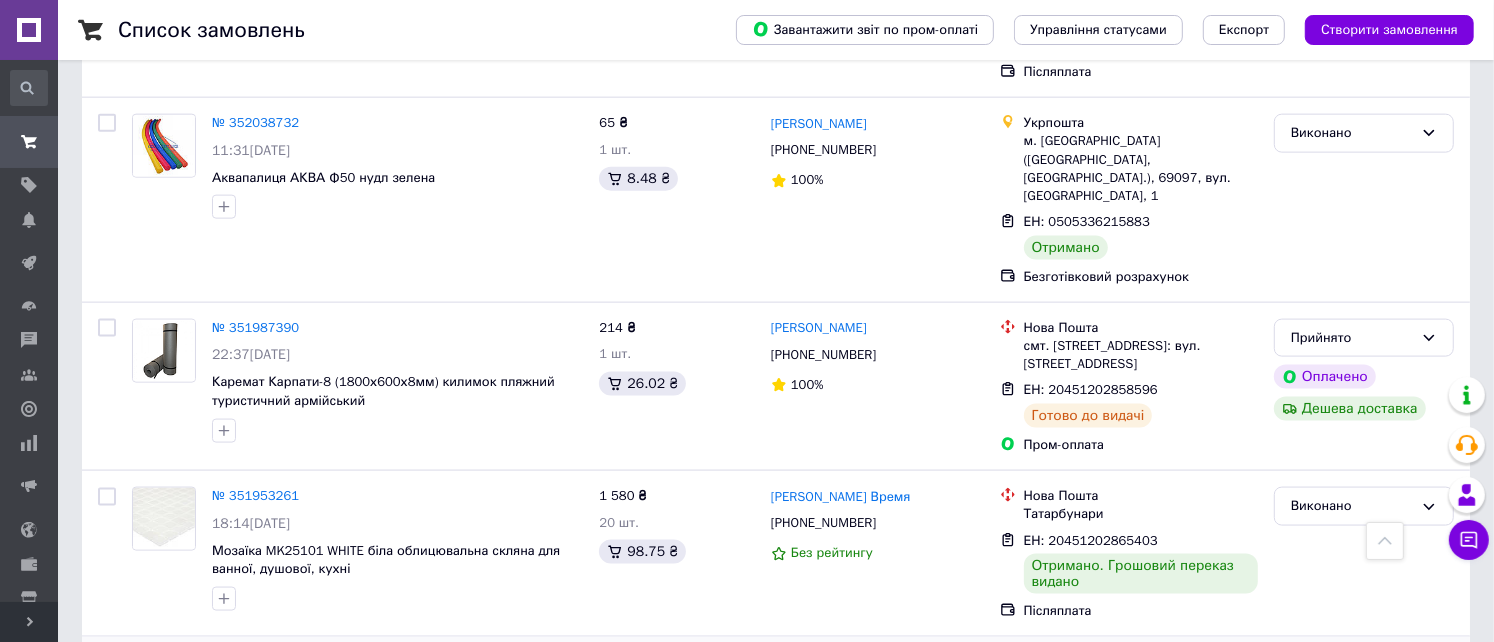 click on "№ 351951166" at bounding box center (255, 661) 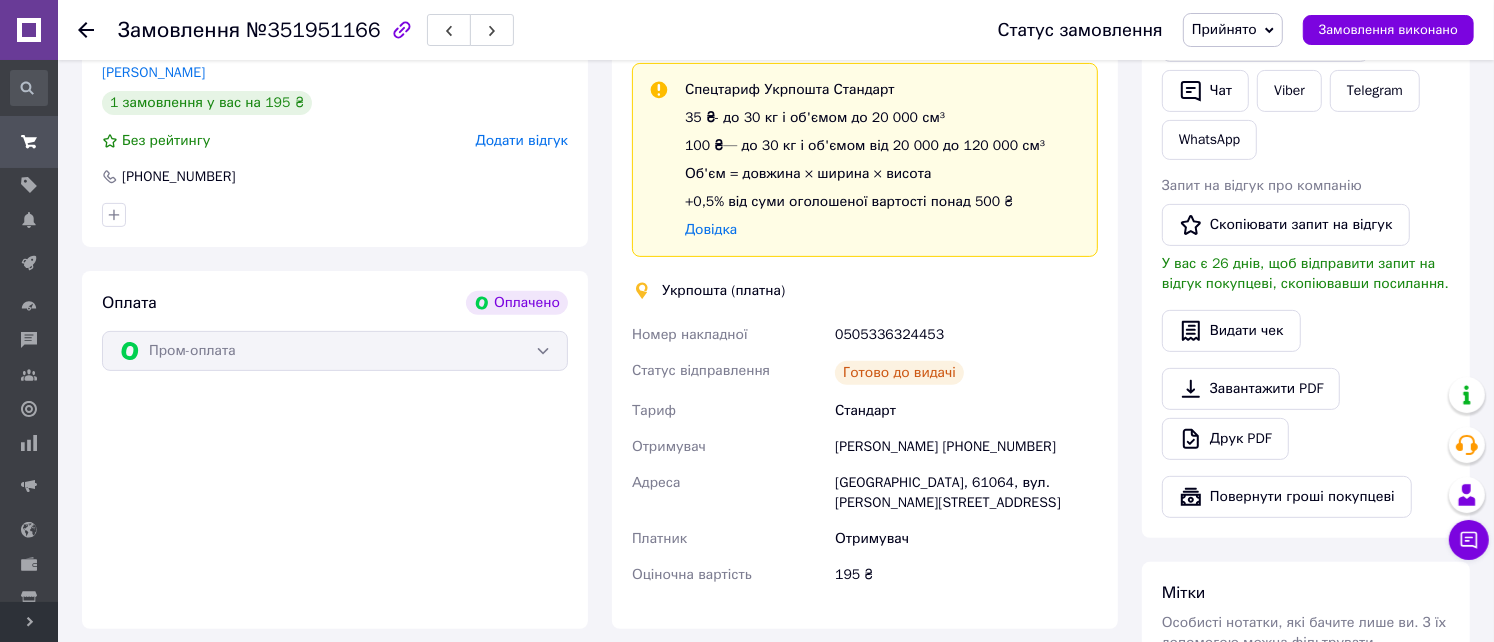 scroll, scrollTop: 57, scrollLeft: 0, axis: vertical 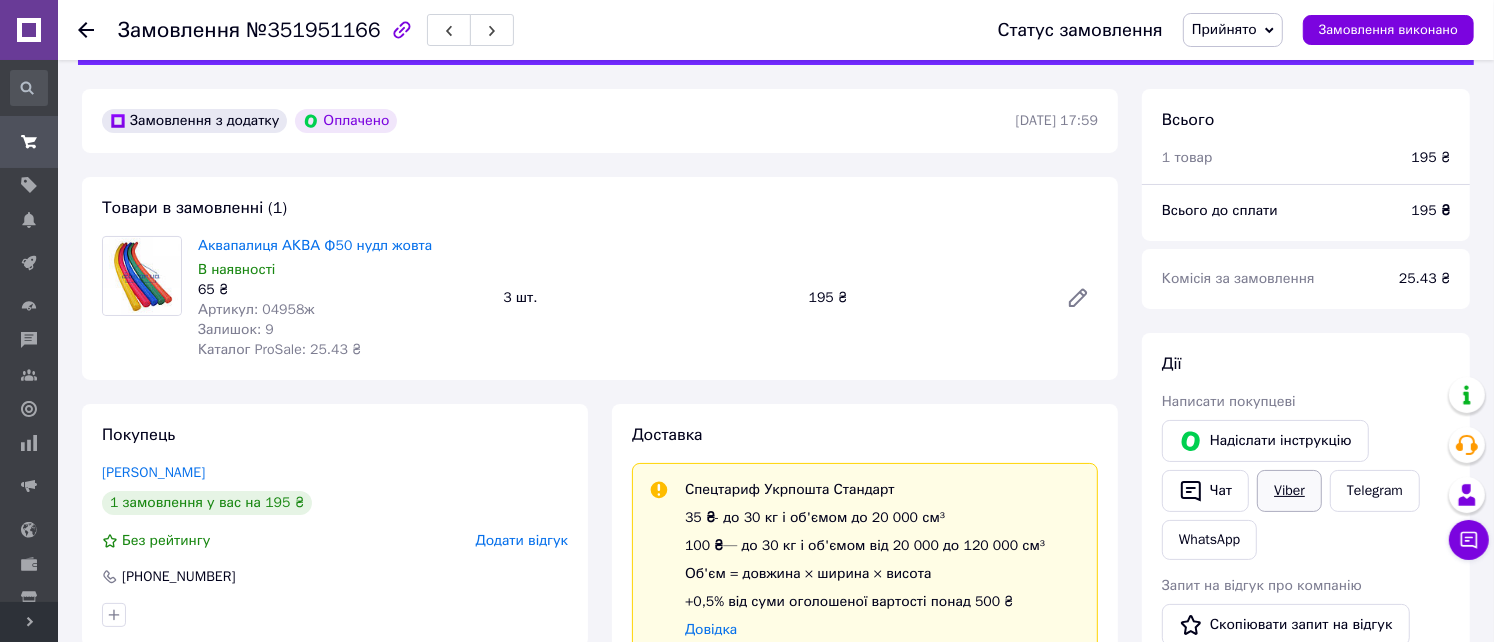 click on "Viber" at bounding box center (1289, 491) 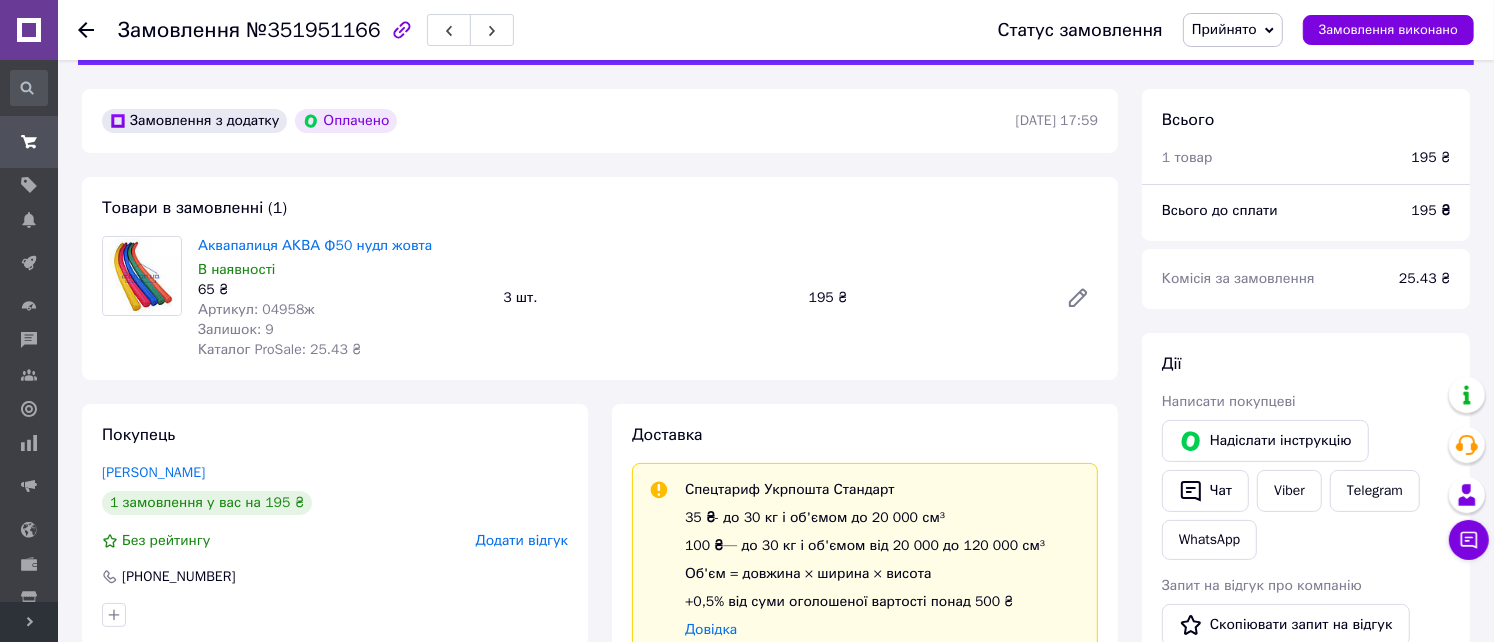click on "Замовлення №351951166 Статус замовлення Прийнято Виконано Скасовано Оплачено Замовлення виконано" at bounding box center (776, 30) 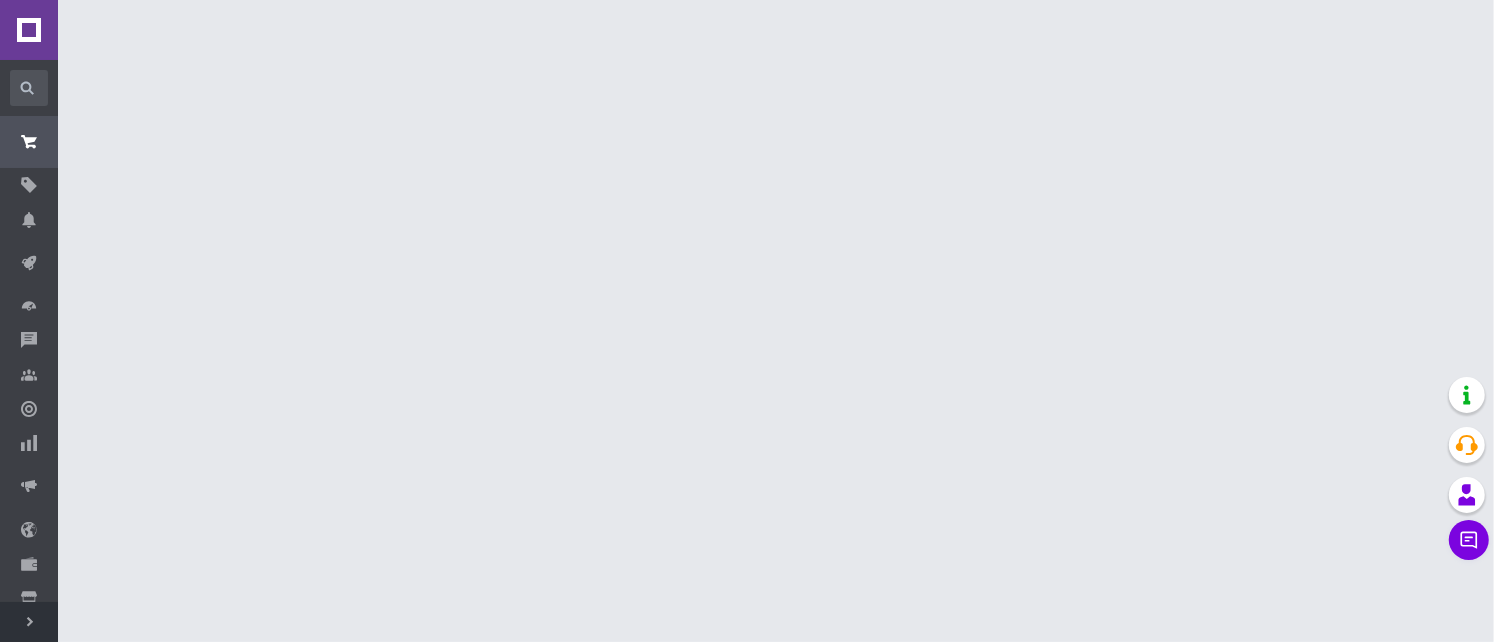 scroll, scrollTop: 0, scrollLeft: 0, axis: both 